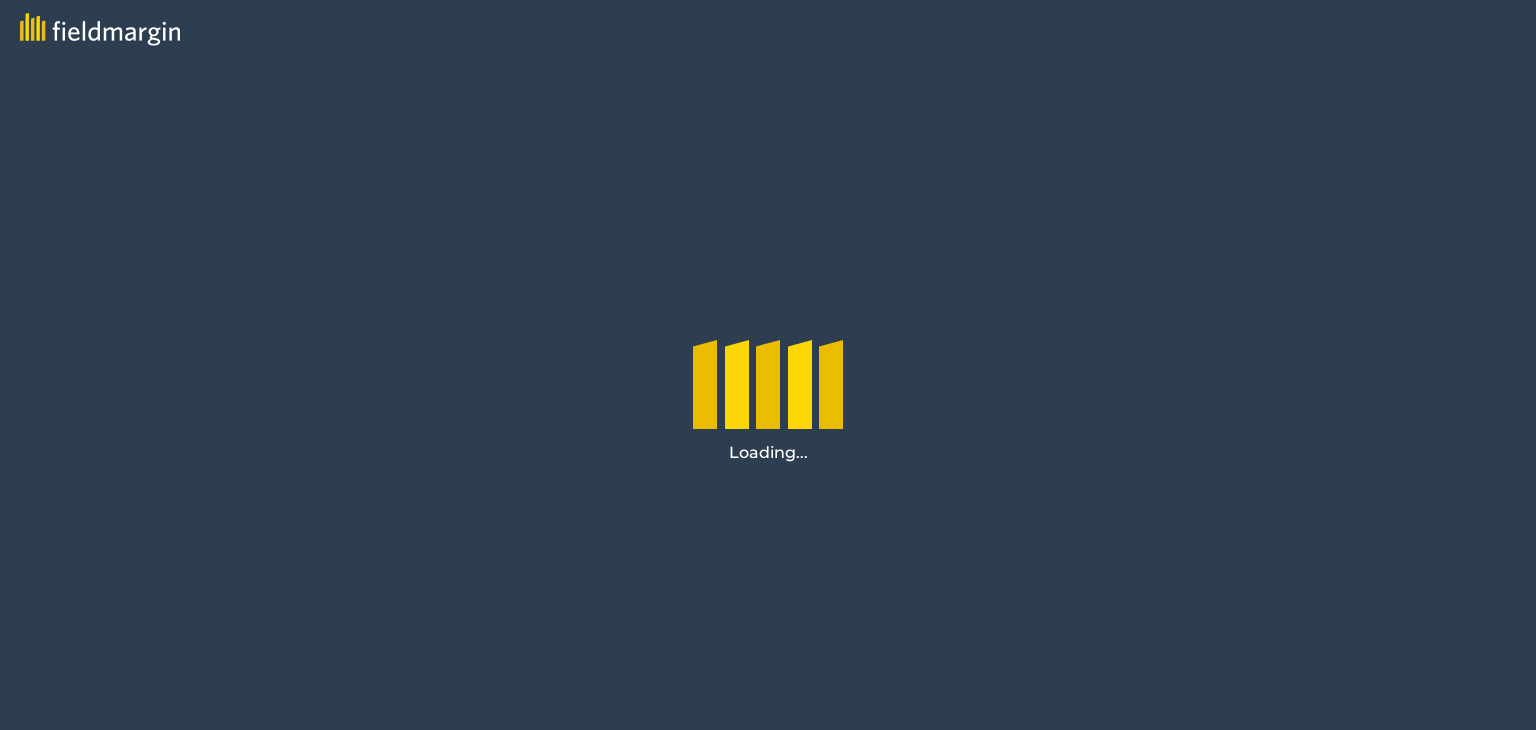 scroll, scrollTop: 0, scrollLeft: 0, axis: both 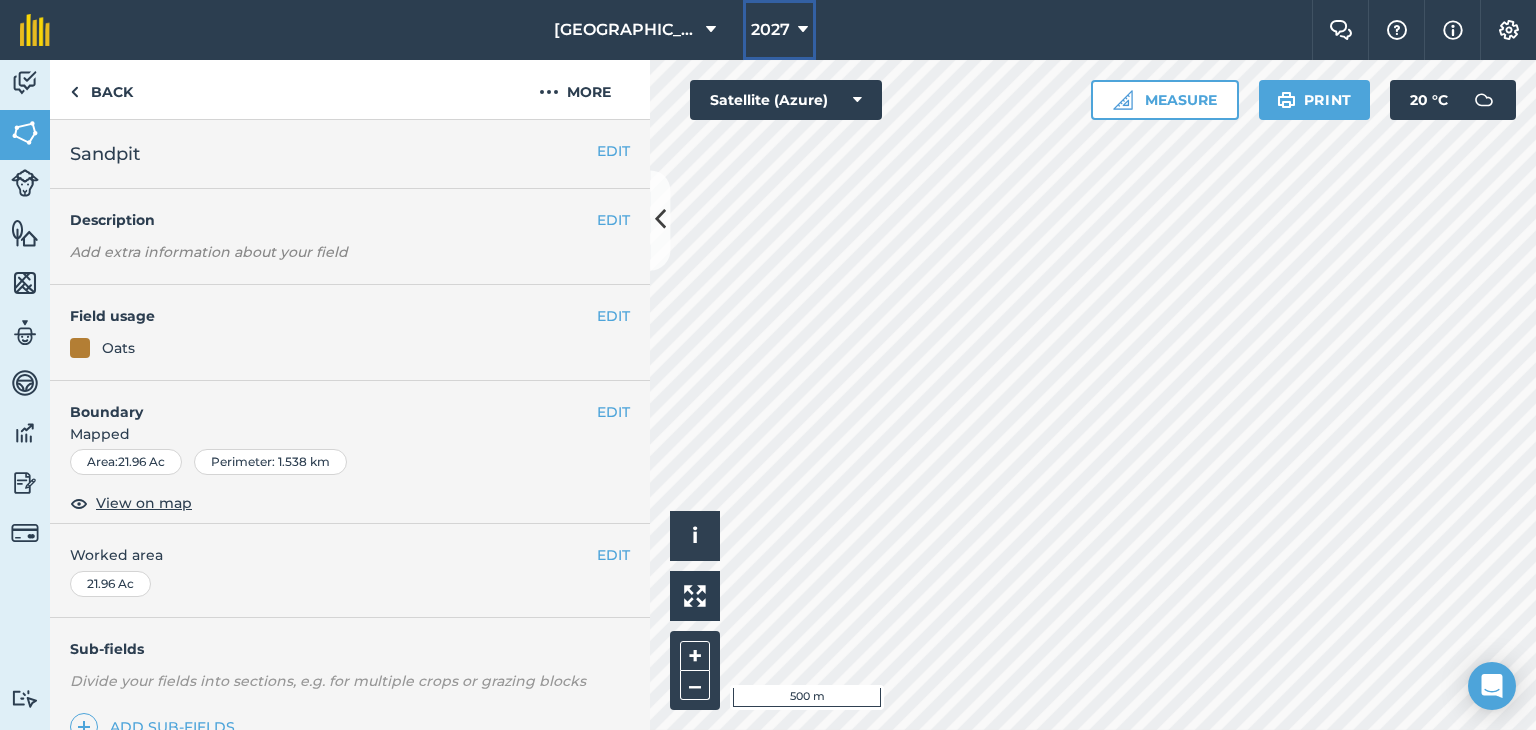click at bounding box center (803, 30) 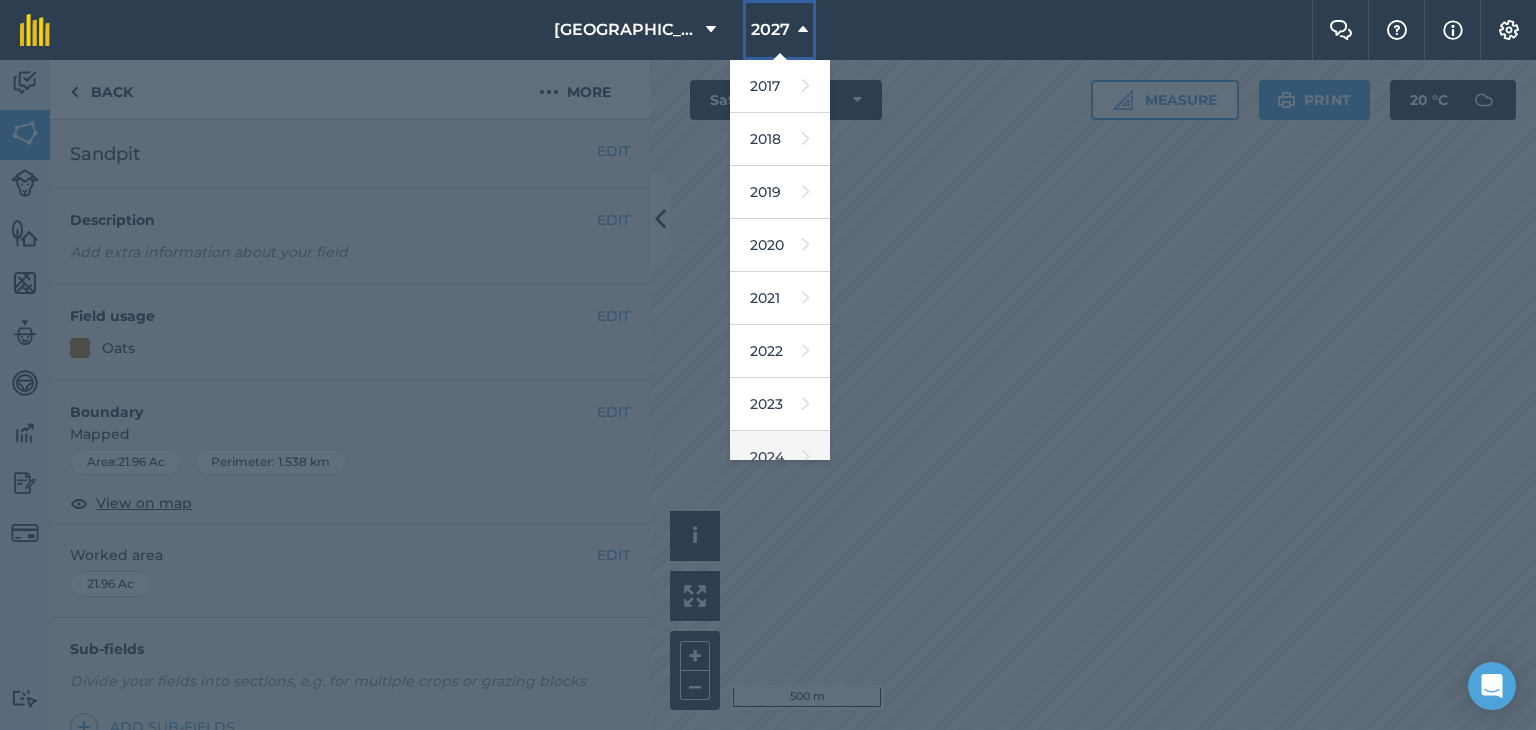scroll, scrollTop: 100, scrollLeft: 0, axis: vertical 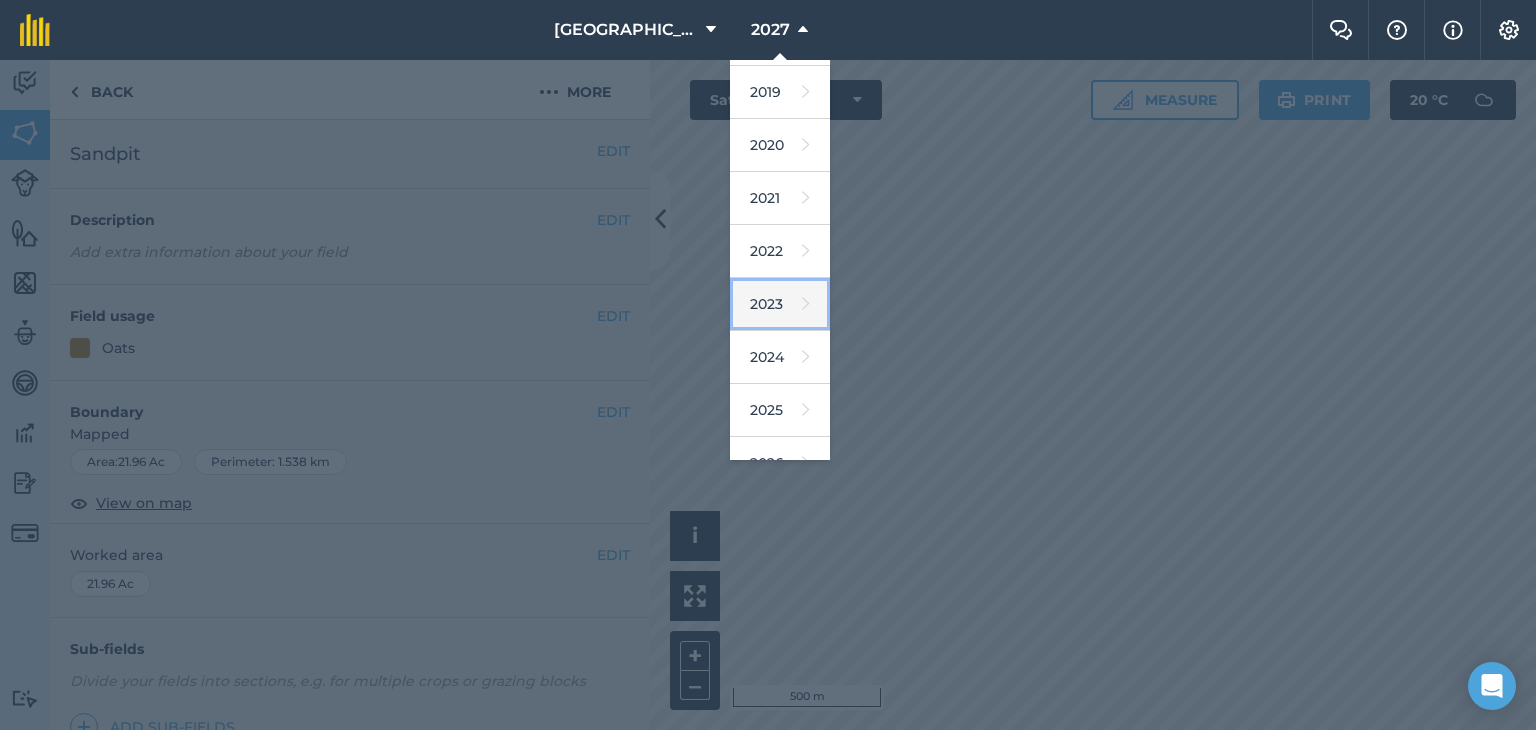 click at bounding box center [806, 304] 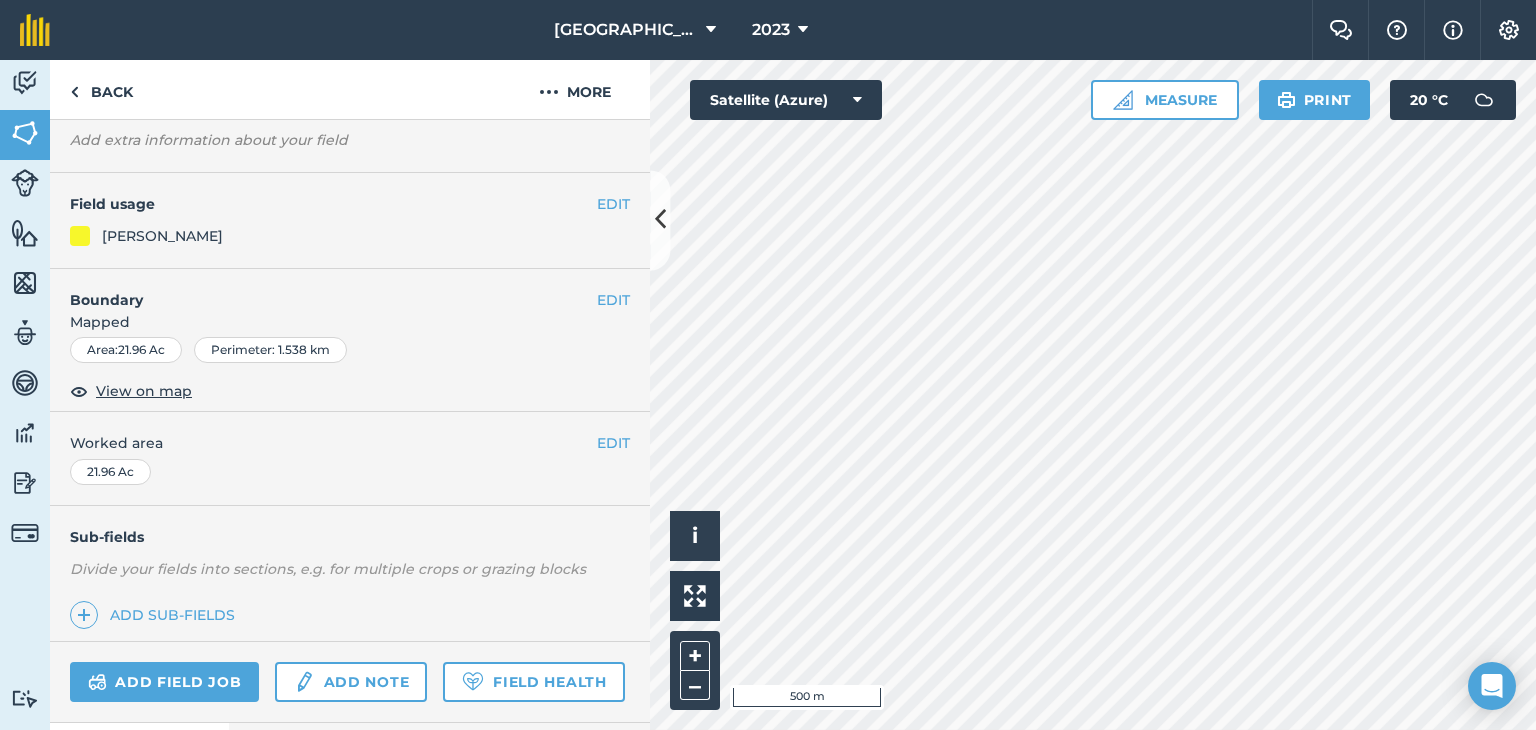scroll, scrollTop: 264, scrollLeft: 0, axis: vertical 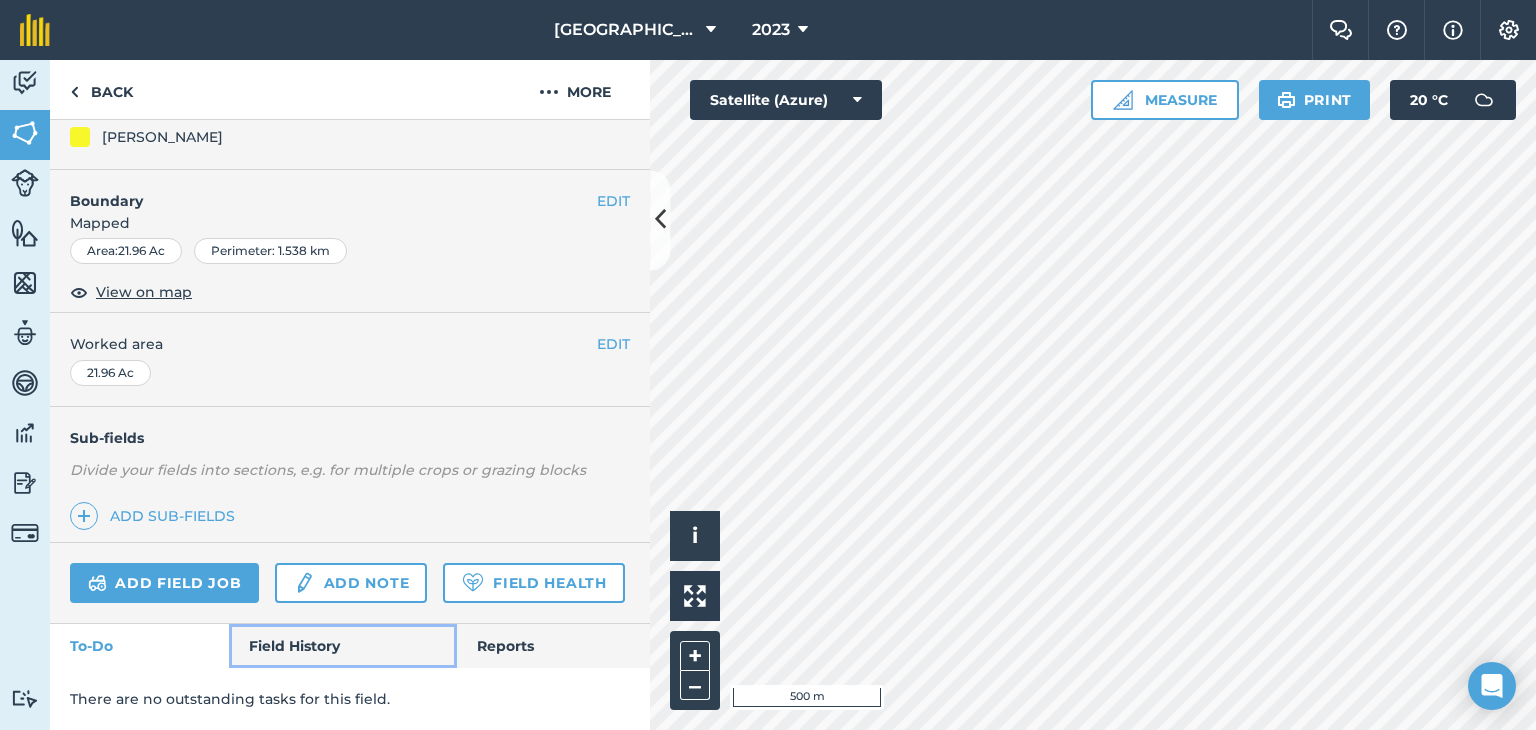 click on "Field History" at bounding box center [342, 646] 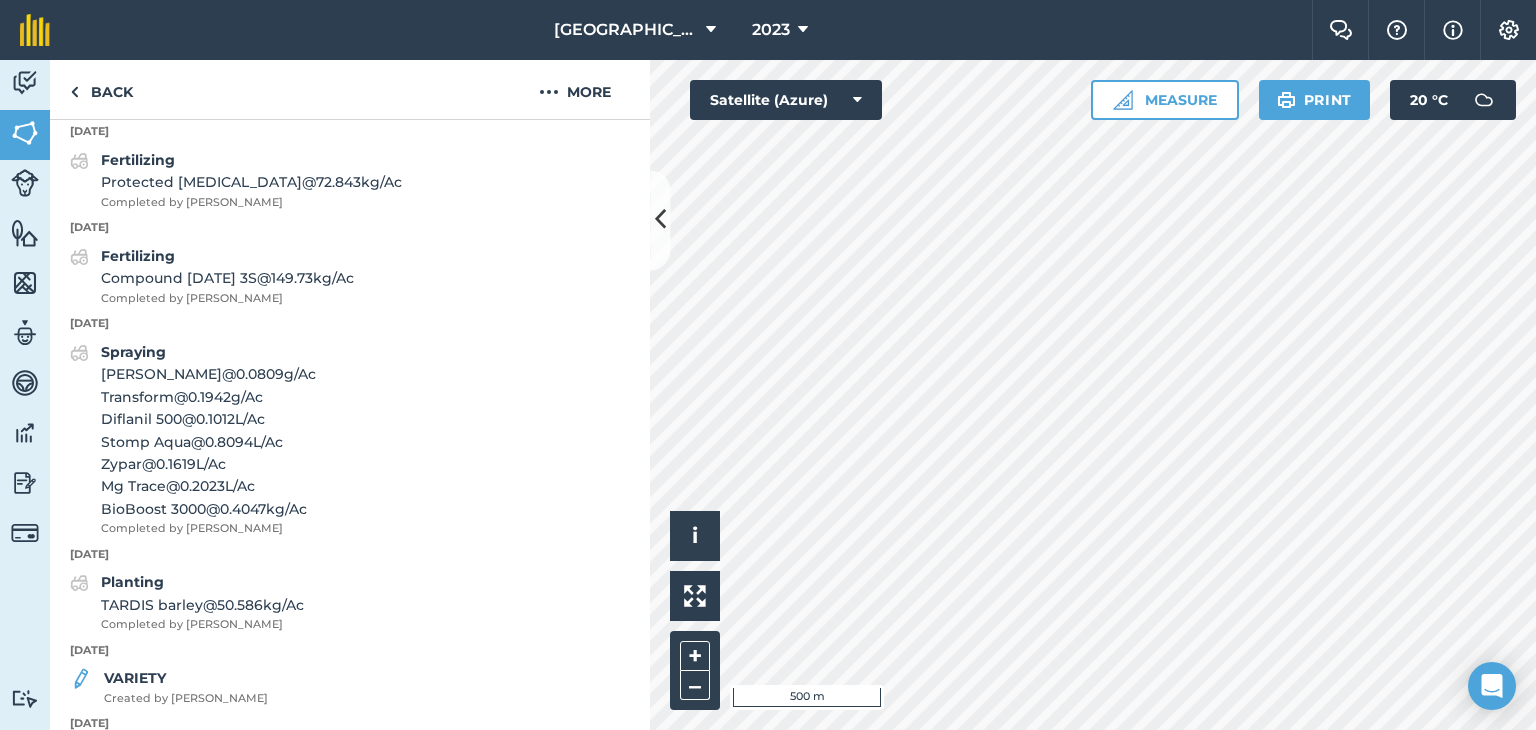 scroll, scrollTop: 5164, scrollLeft: 0, axis: vertical 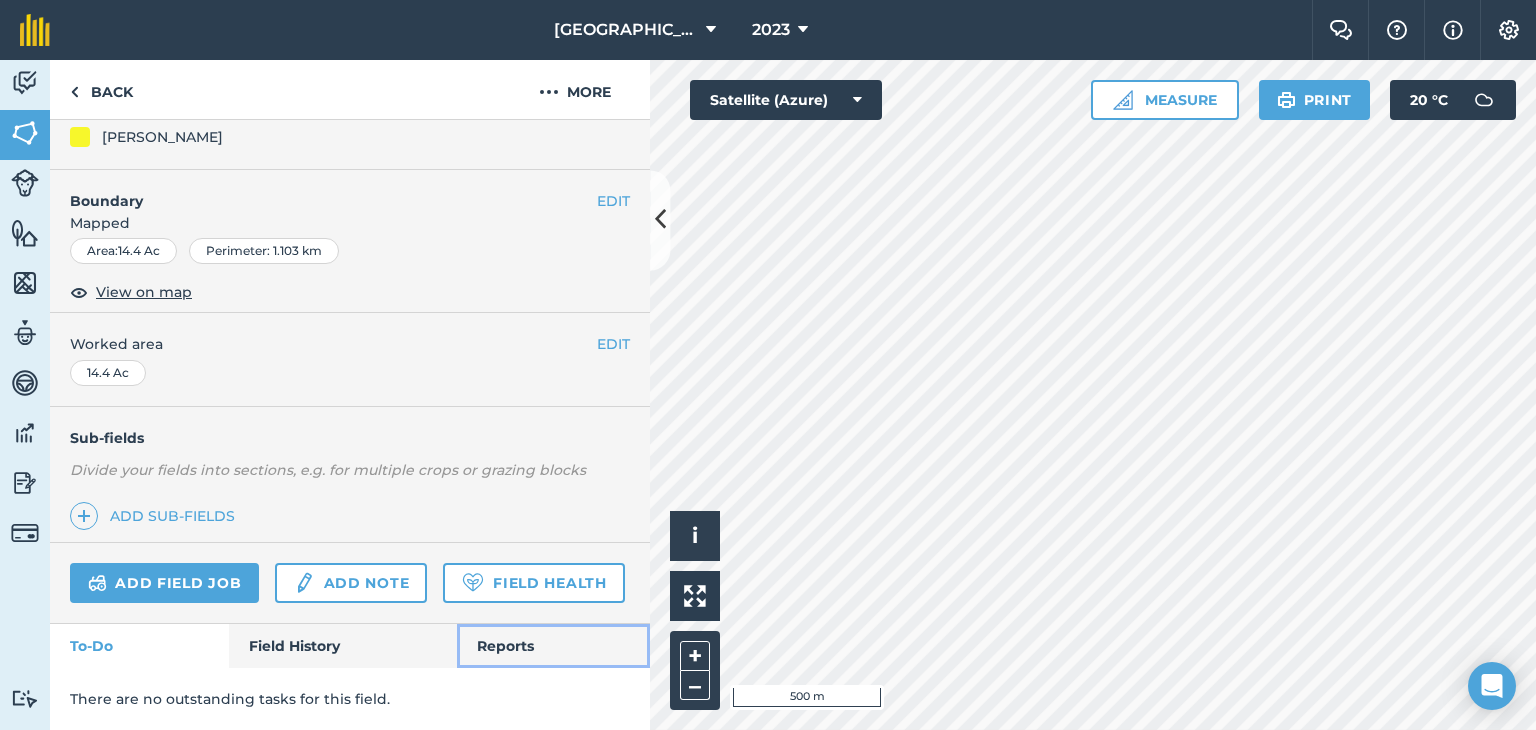 click on "Reports" at bounding box center (553, 646) 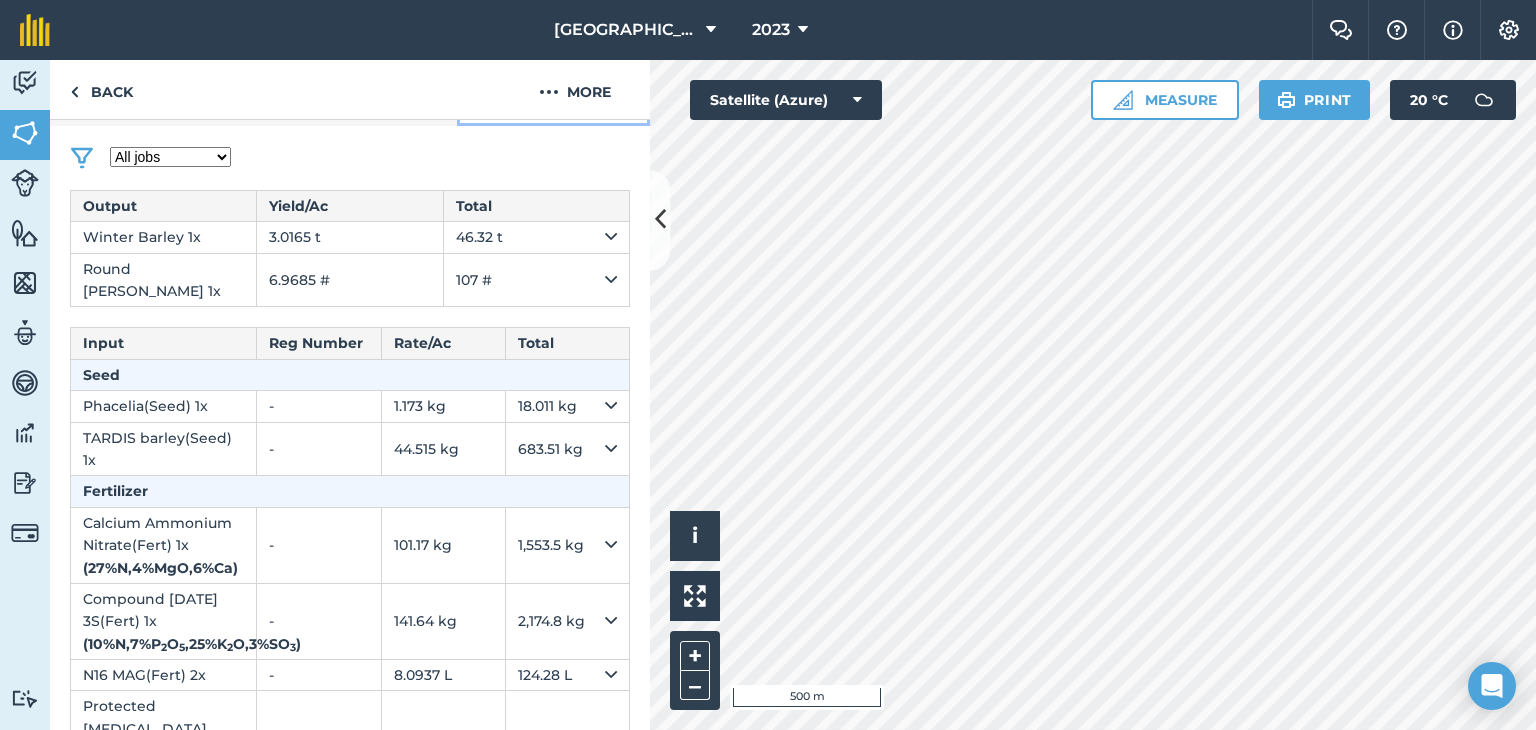 scroll, scrollTop: 764, scrollLeft: 0, axis: vertical 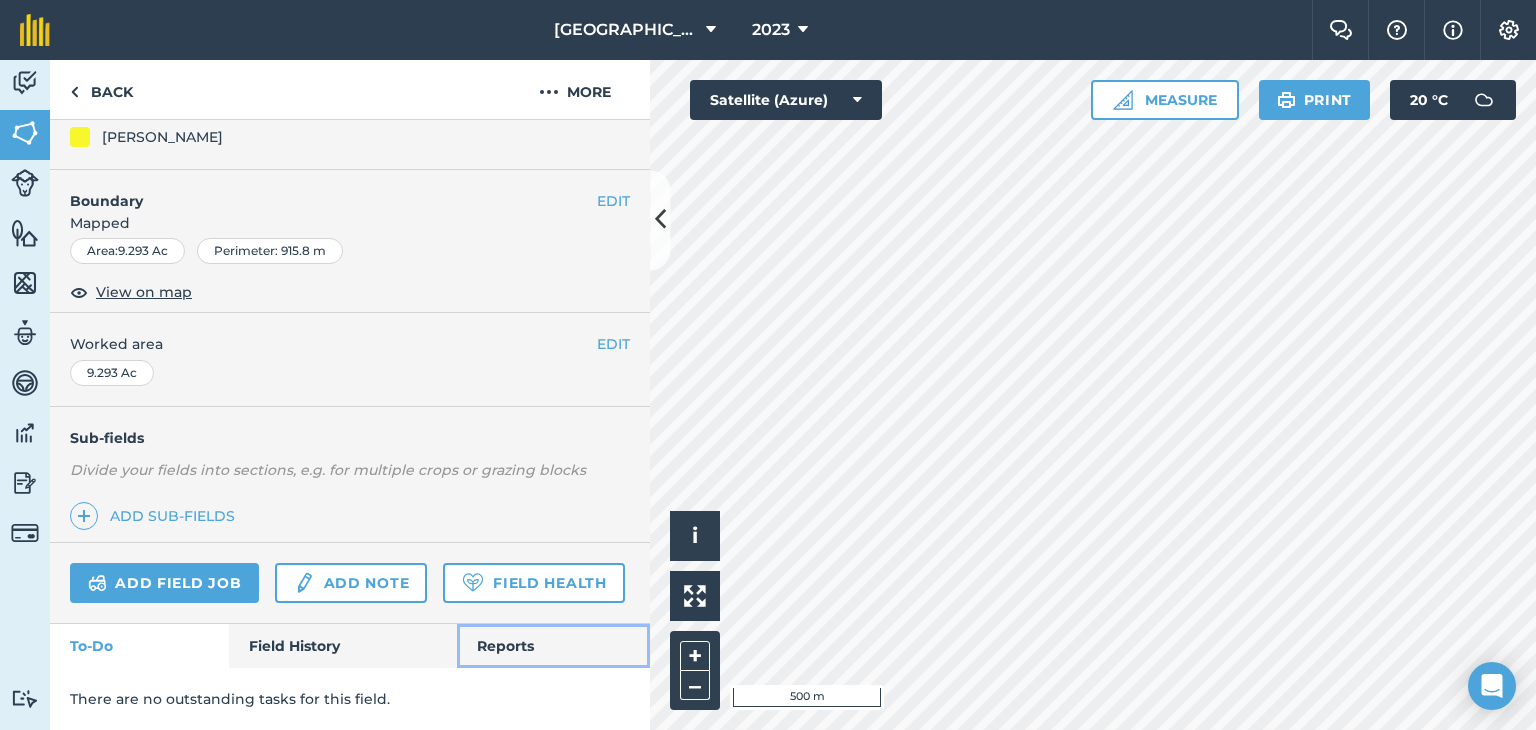 click on "Reports" at bounding box center (553, 646) 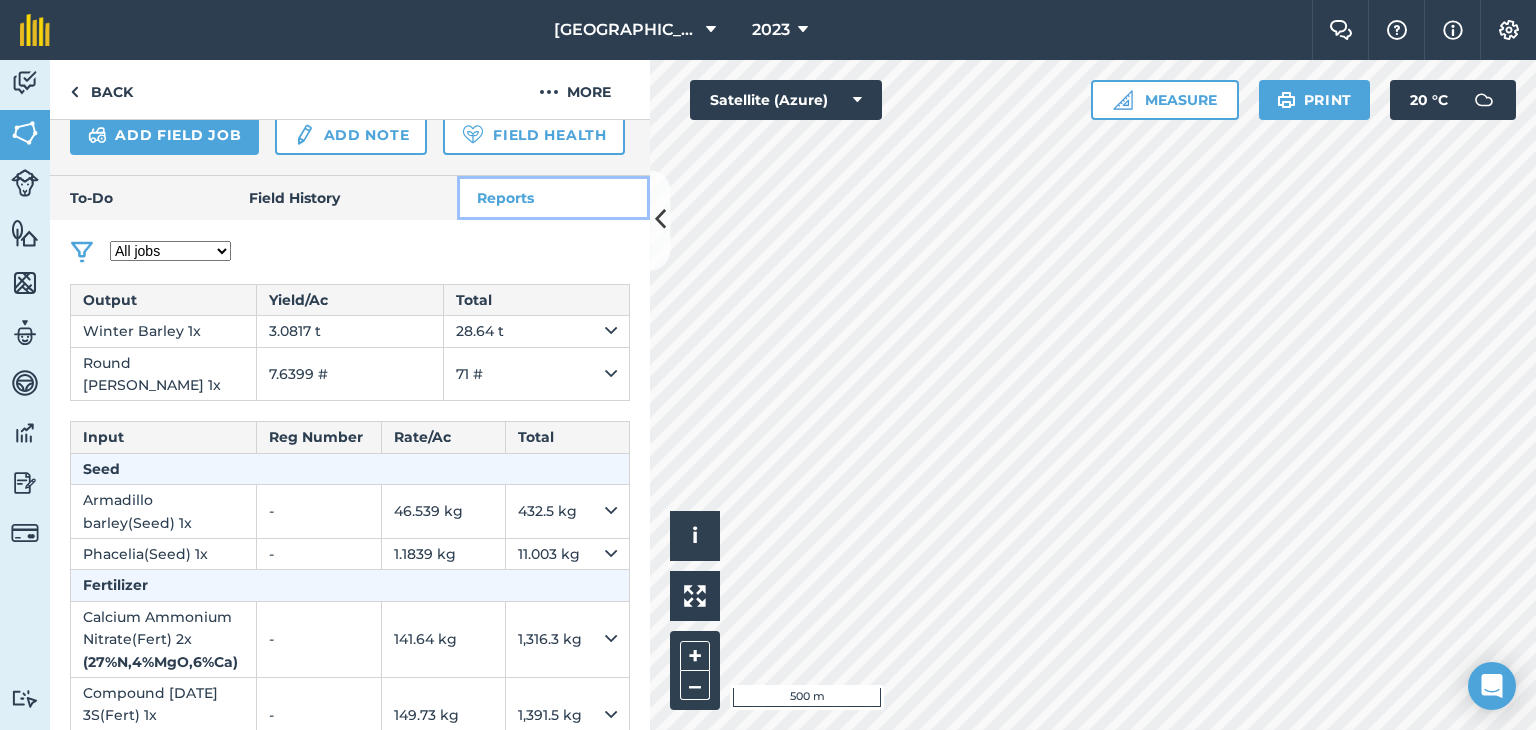 scroll, scrollTop: 664, scrollLeft: 0, axis: vertical 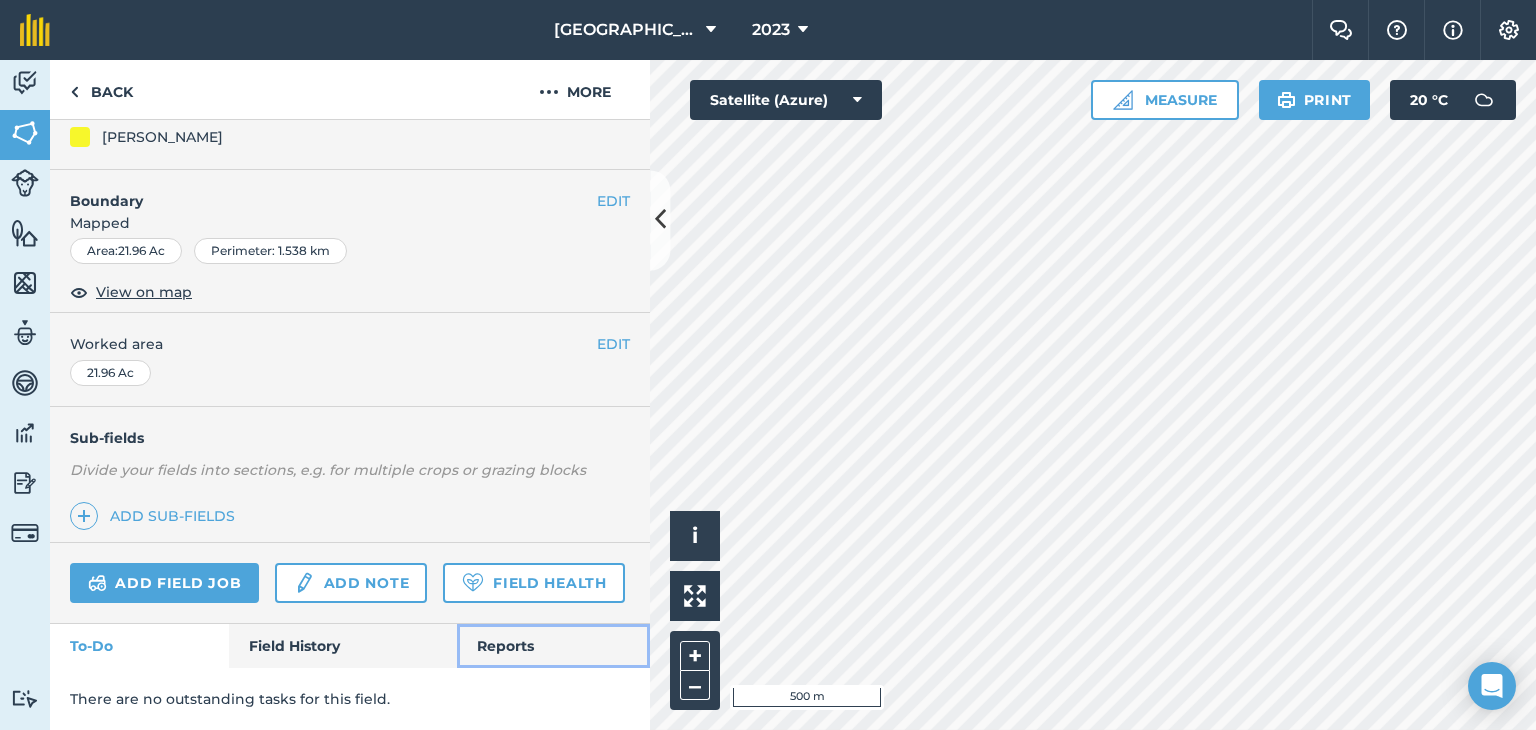 click on "Reports" at bounding box center (553, 646) 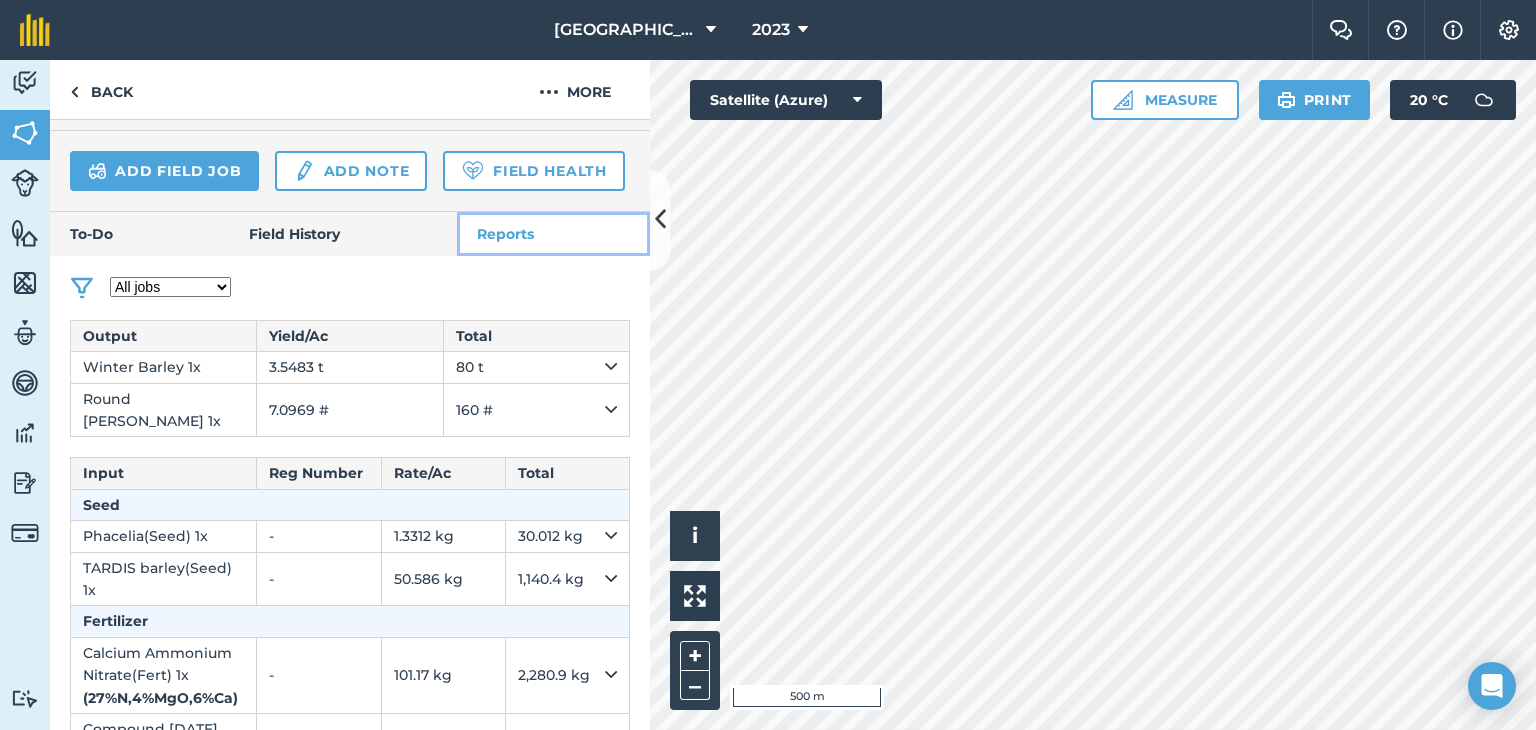 scroll, scrollTop: 664, scrollLeft: 0, axis: vertical 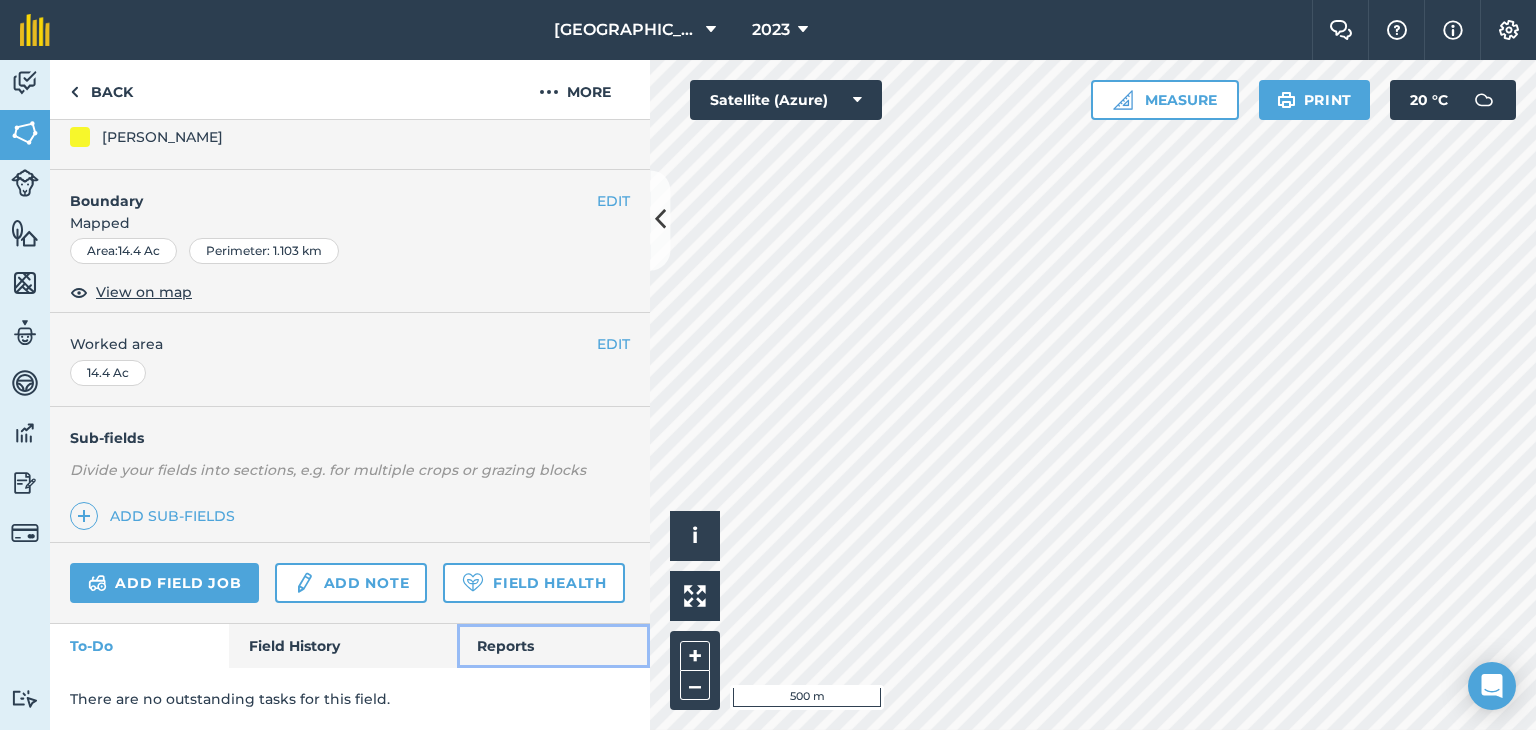 click on "Reports" at bounding box center (553, 646) 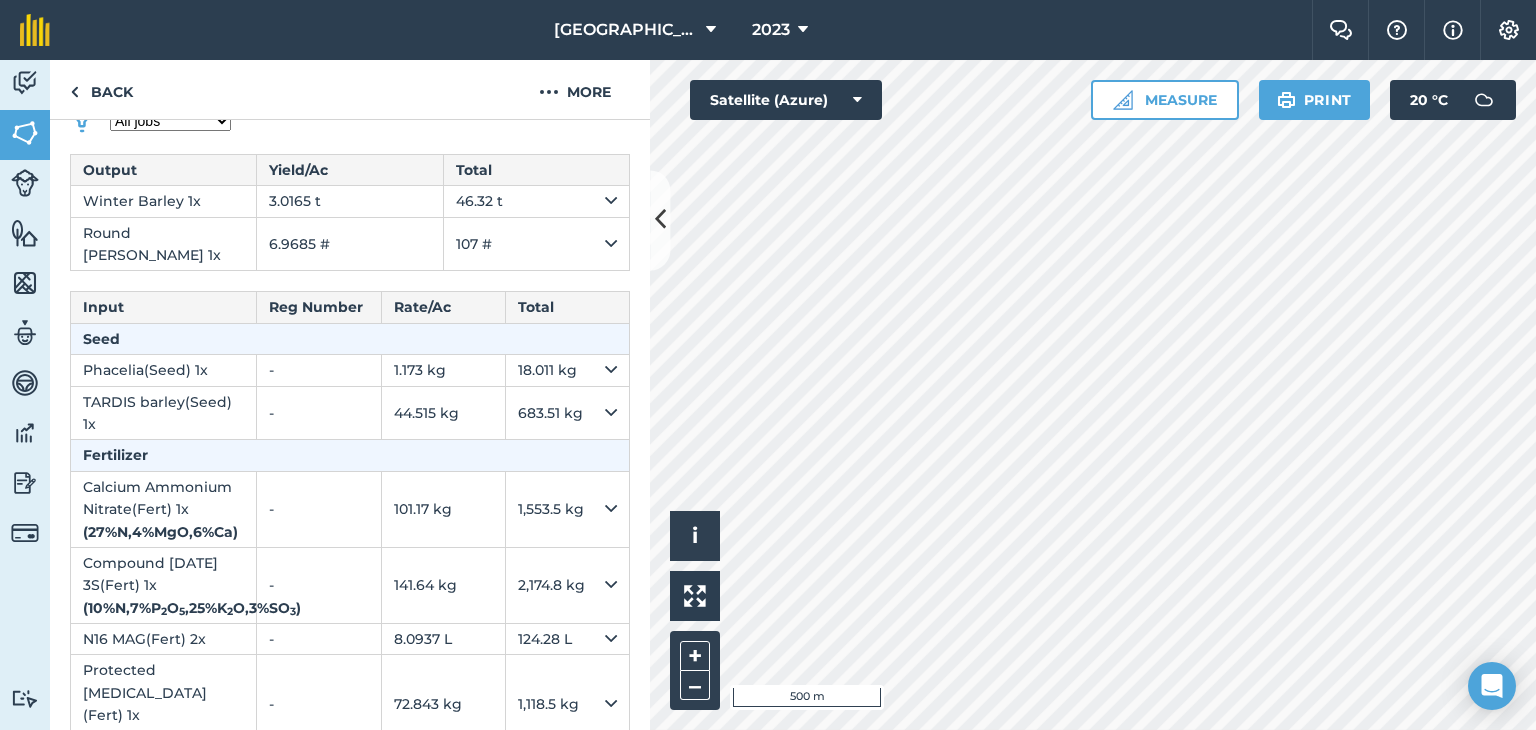 scroll, scrollTop: 860, scrollLeft: 0, axis: vertical 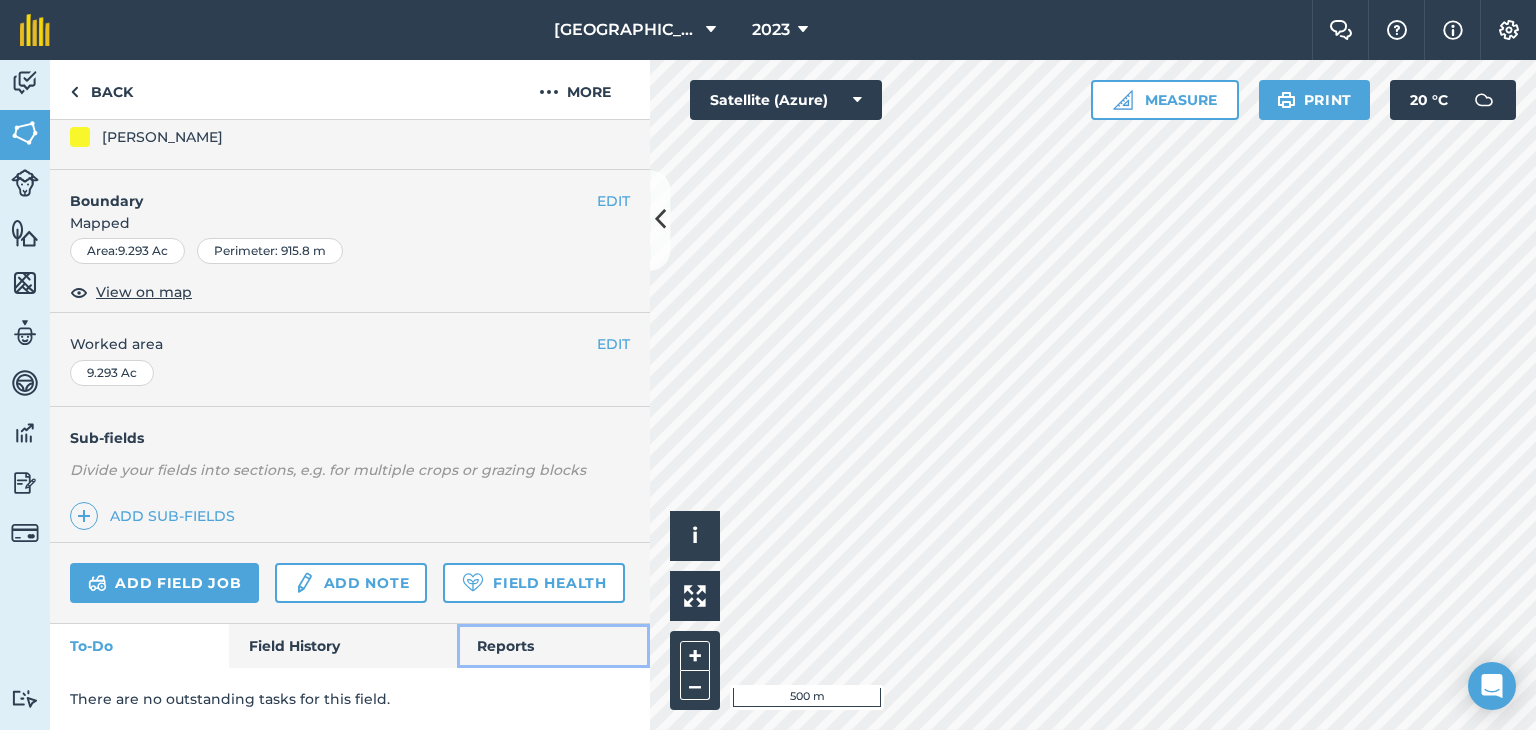click on "Reports" at bounding box center (553, 646) 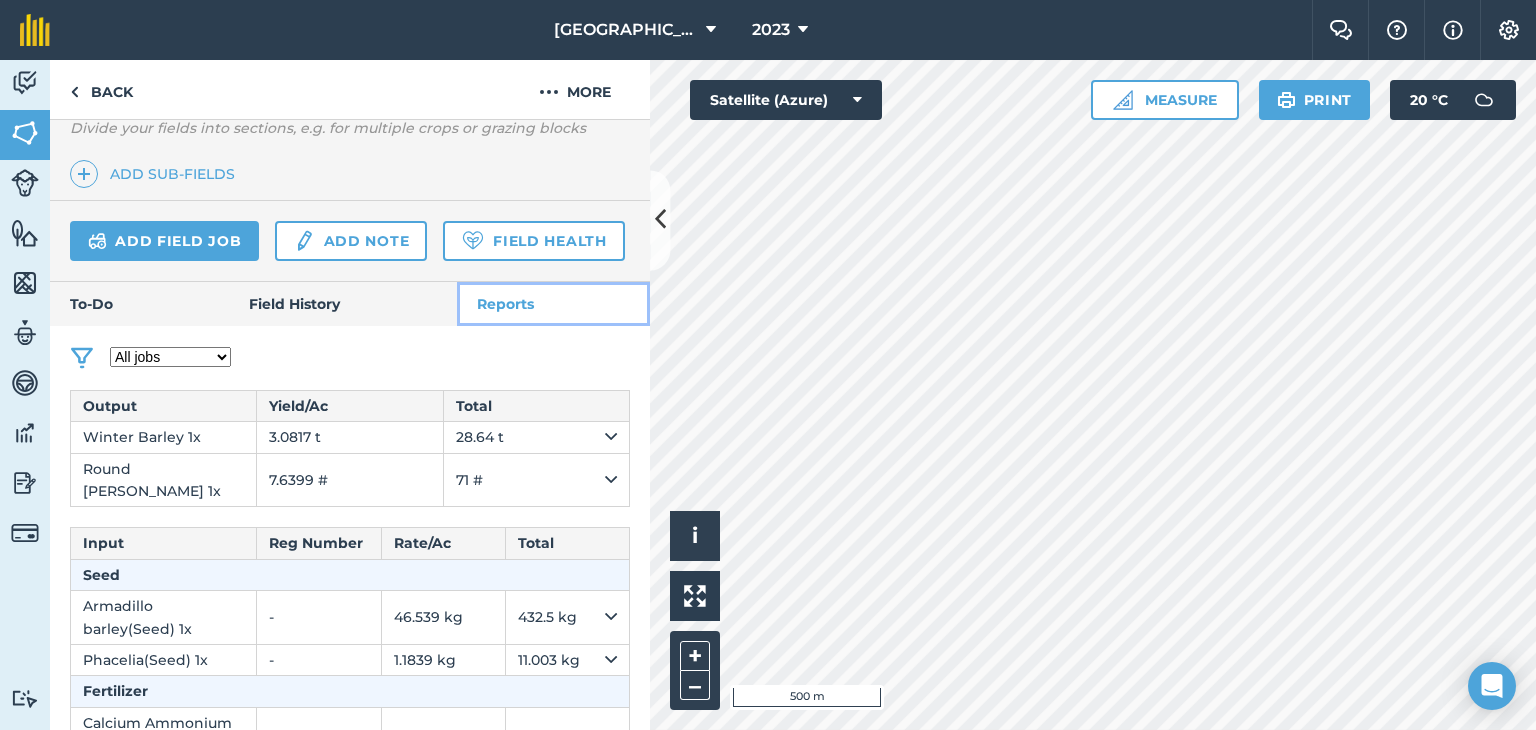 scroll, scrollTop: 564, scrollLeft: 0, axis: vertical 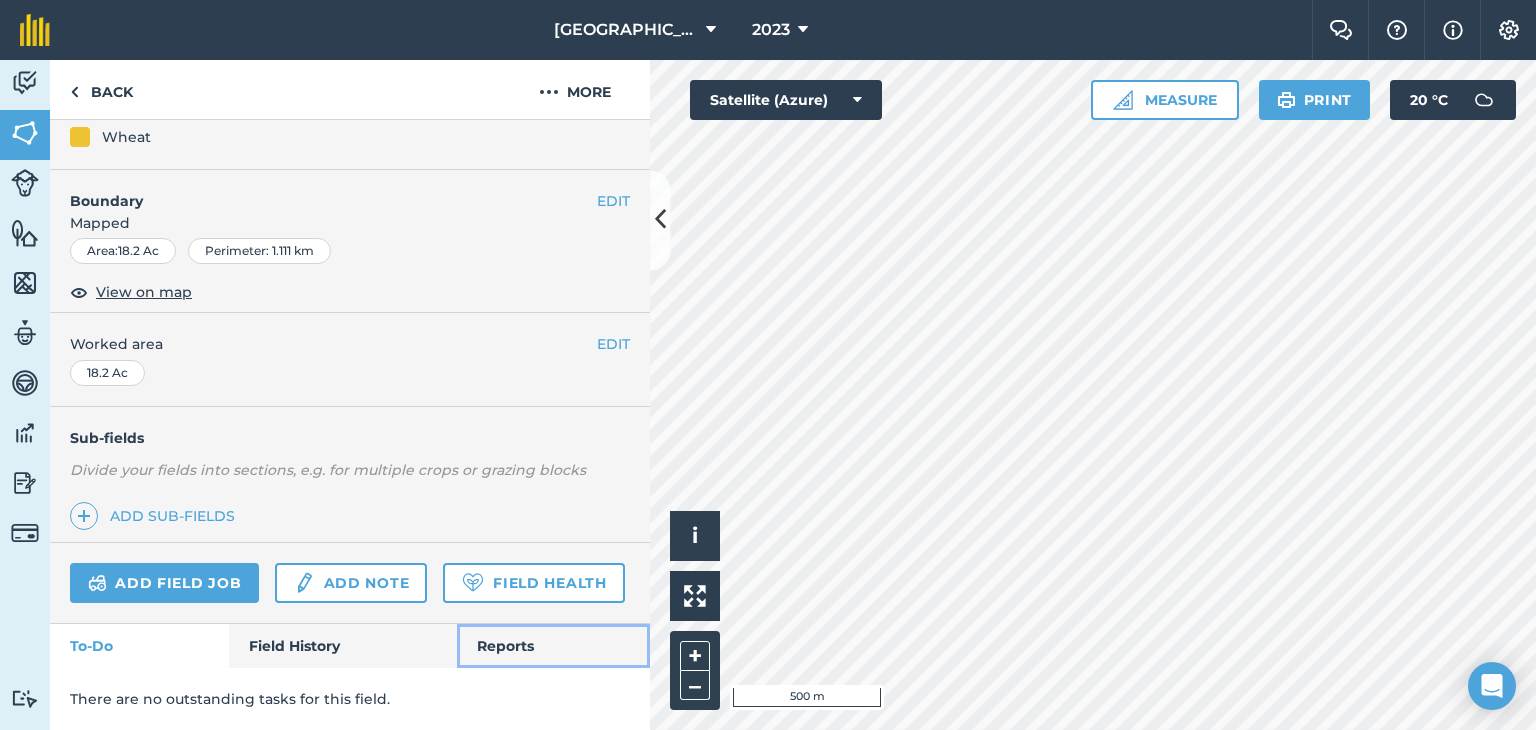 click on "Reports" at bounding box center [553, 646] 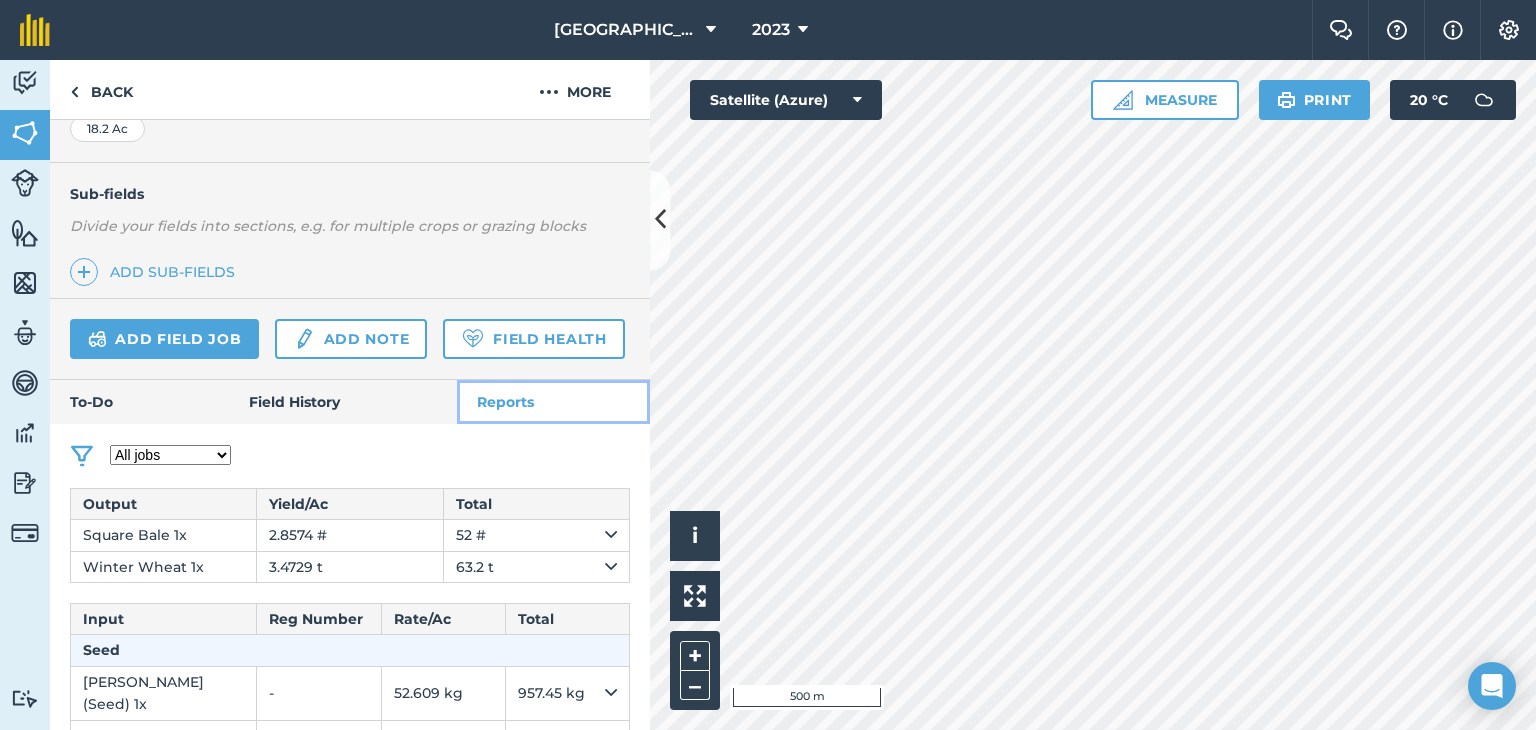 scroll, scrollTop: 564, scrollLeft: 0, axis: vertical 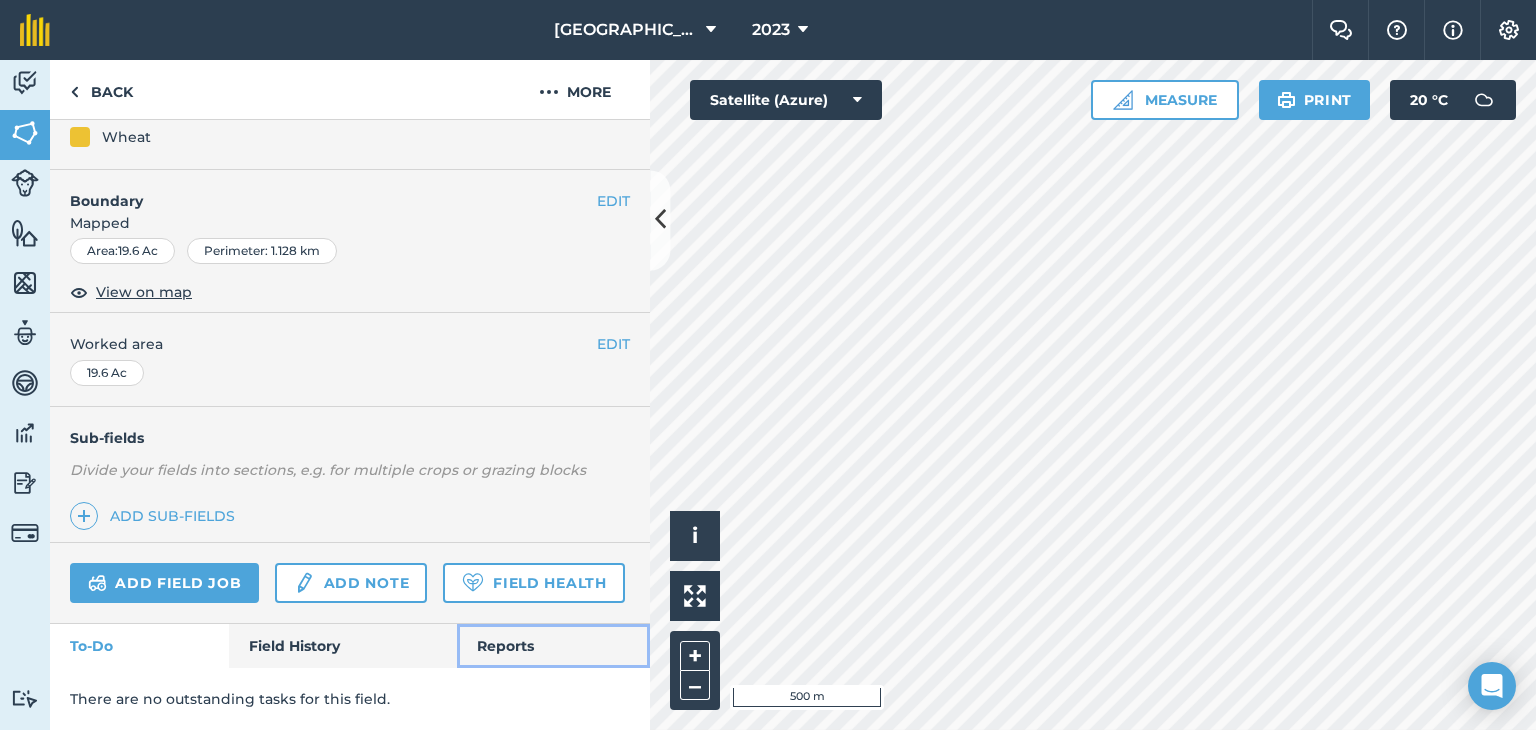 click on "Reports" at bounding box center (553, 646) 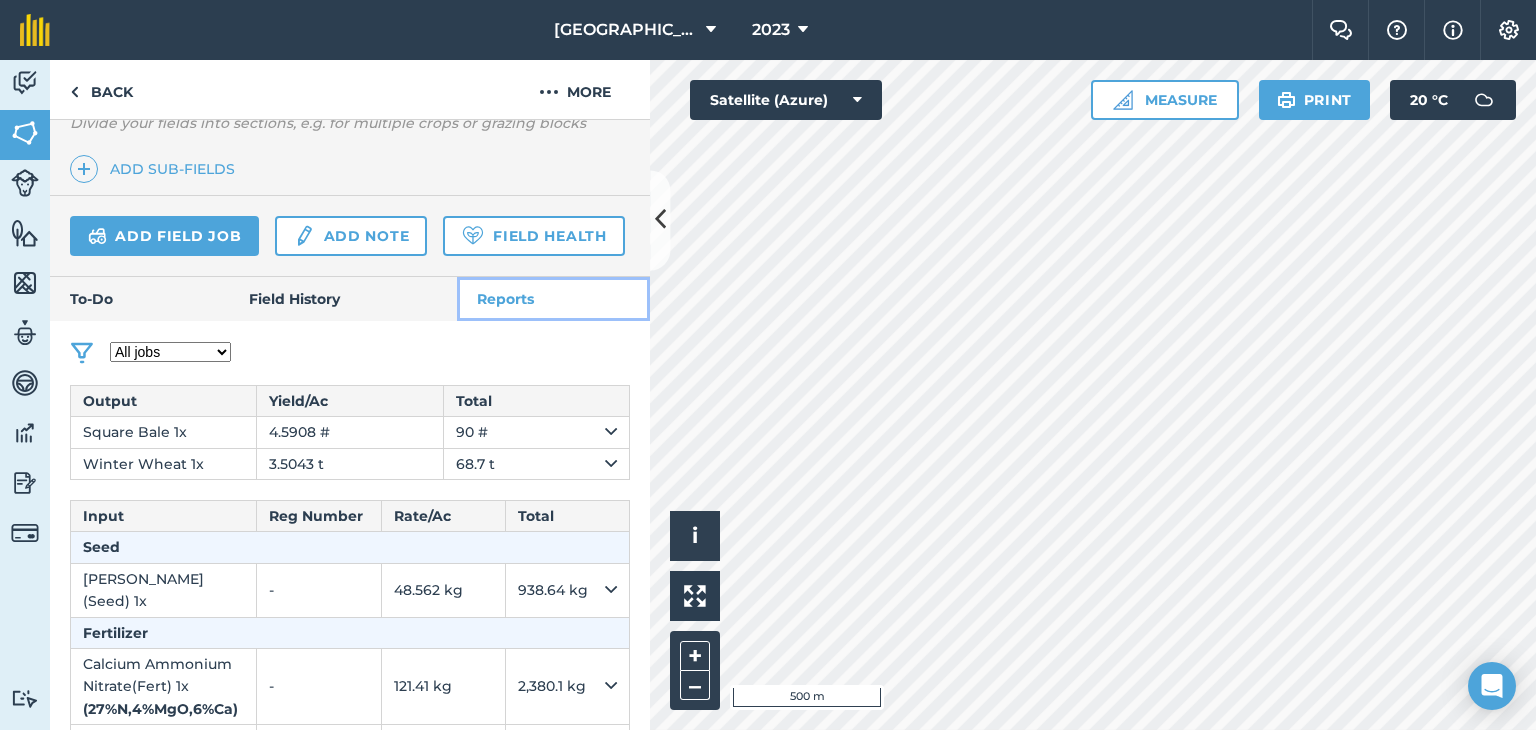 scroll, scrollTop: 564, scrollLeft: 0, axis: vertical 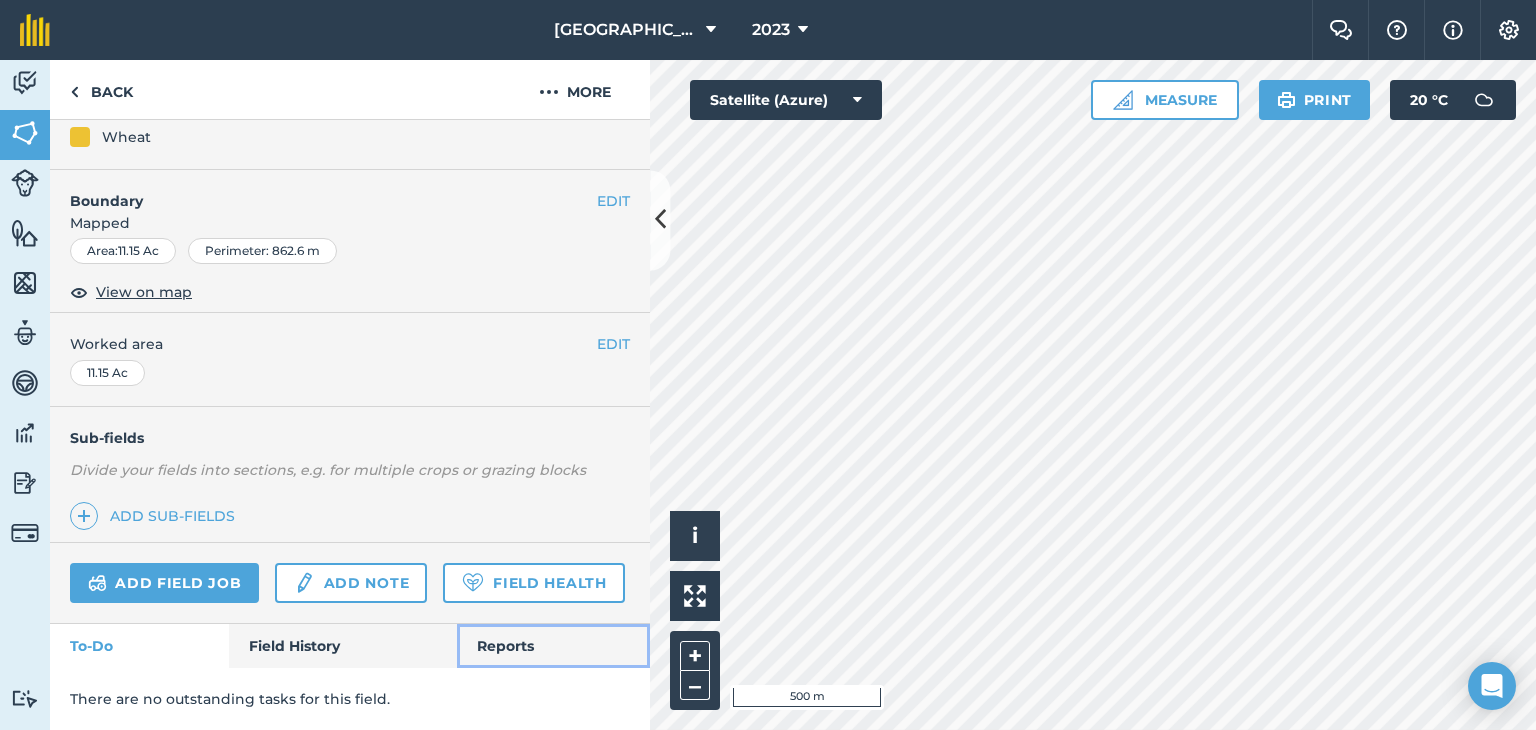 click on "Reports" at bounding box center (553, 646) 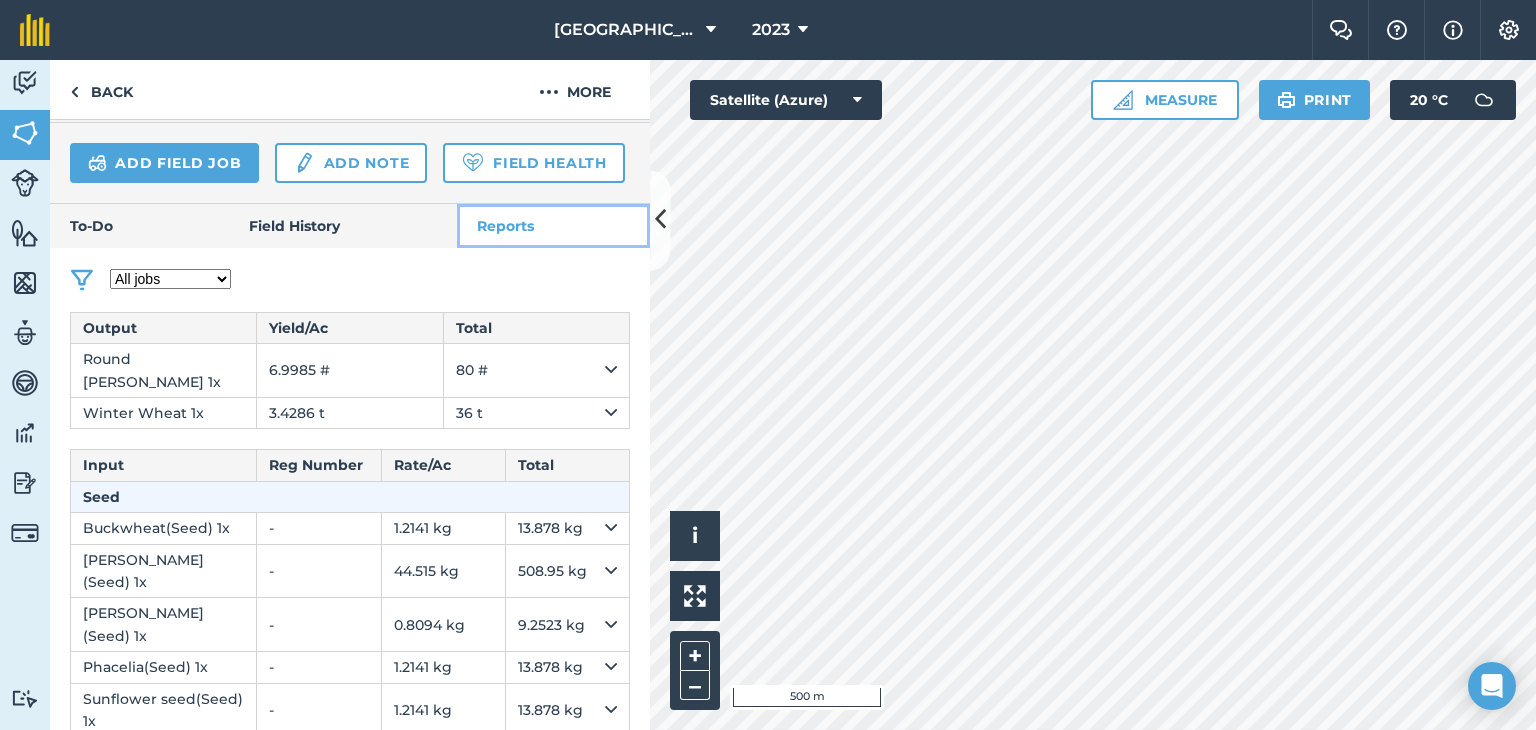scroll, scrollTop: 664, scrollLeft: 0, axis: vertical 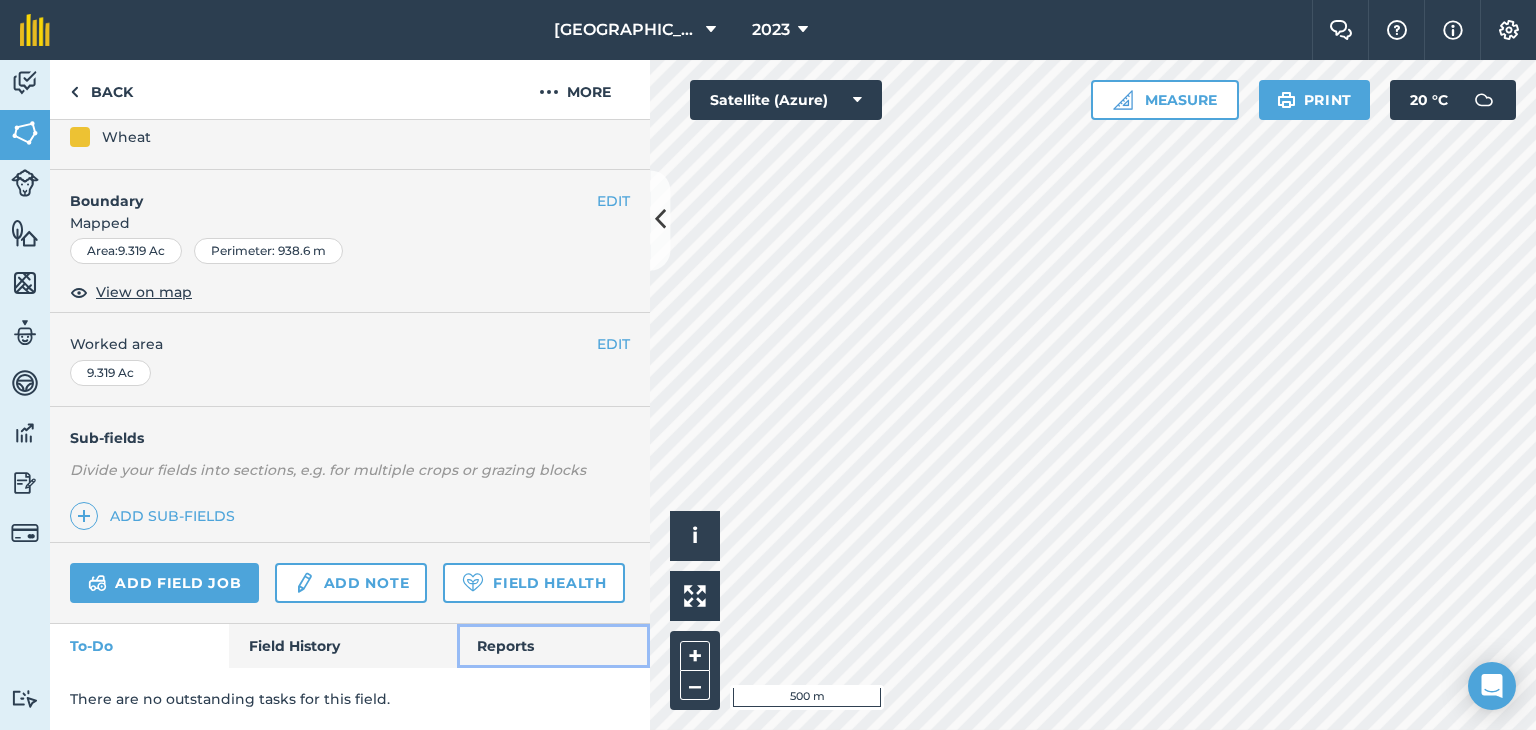 click on "Reports" at bounding box center (553, 646) 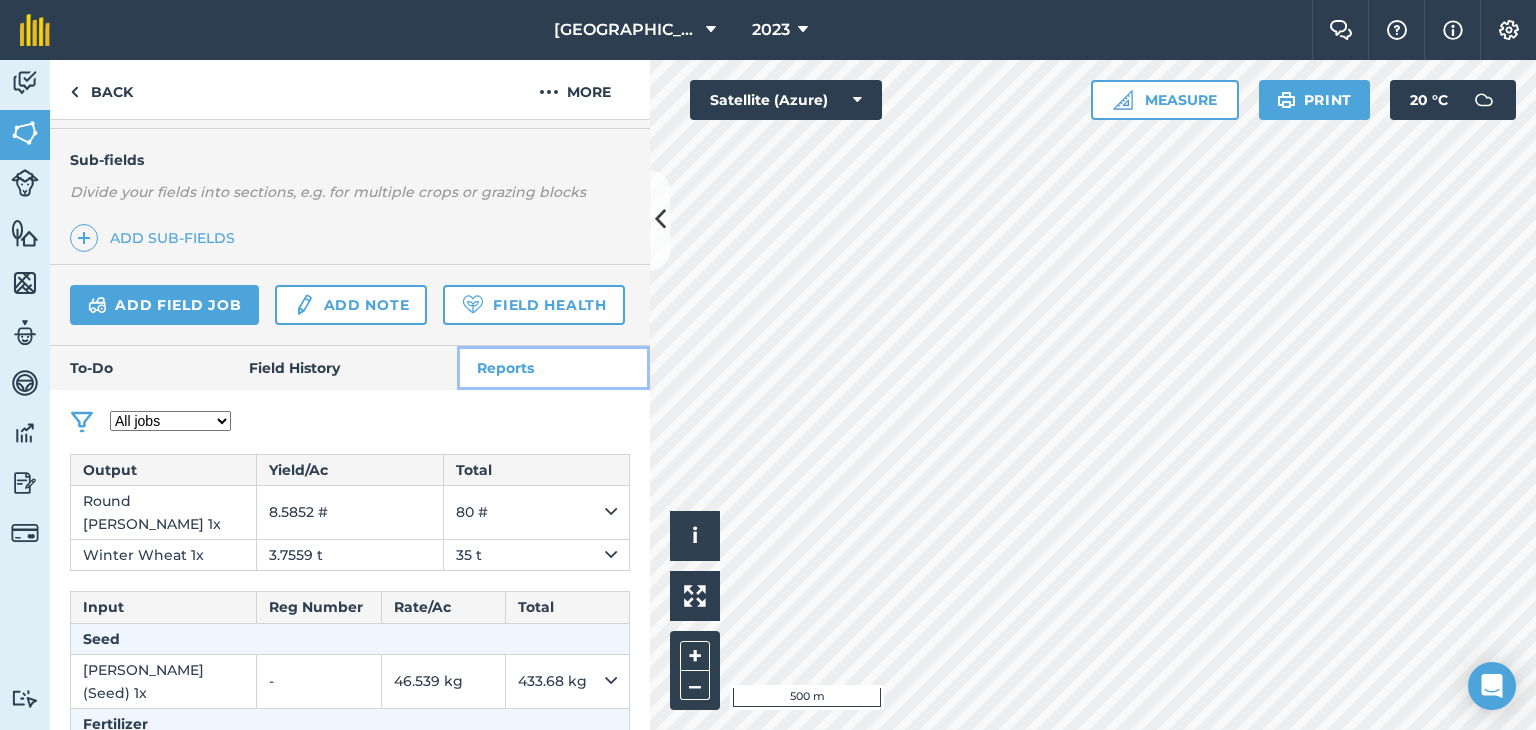 scroll, scrollTop: 764, scrollLeft: 0, axis: vertical 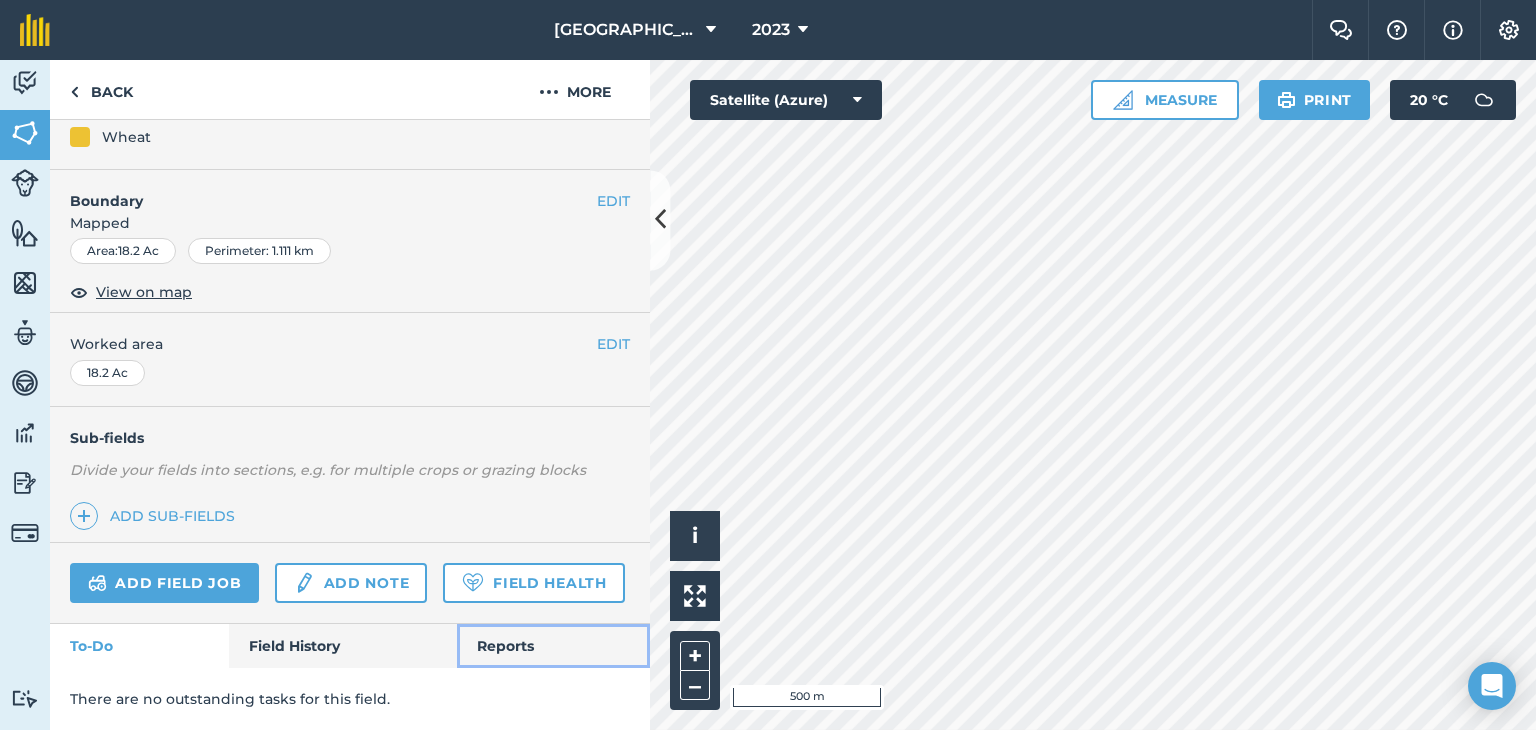 click on "Reports" at bounding box center (553, 646) 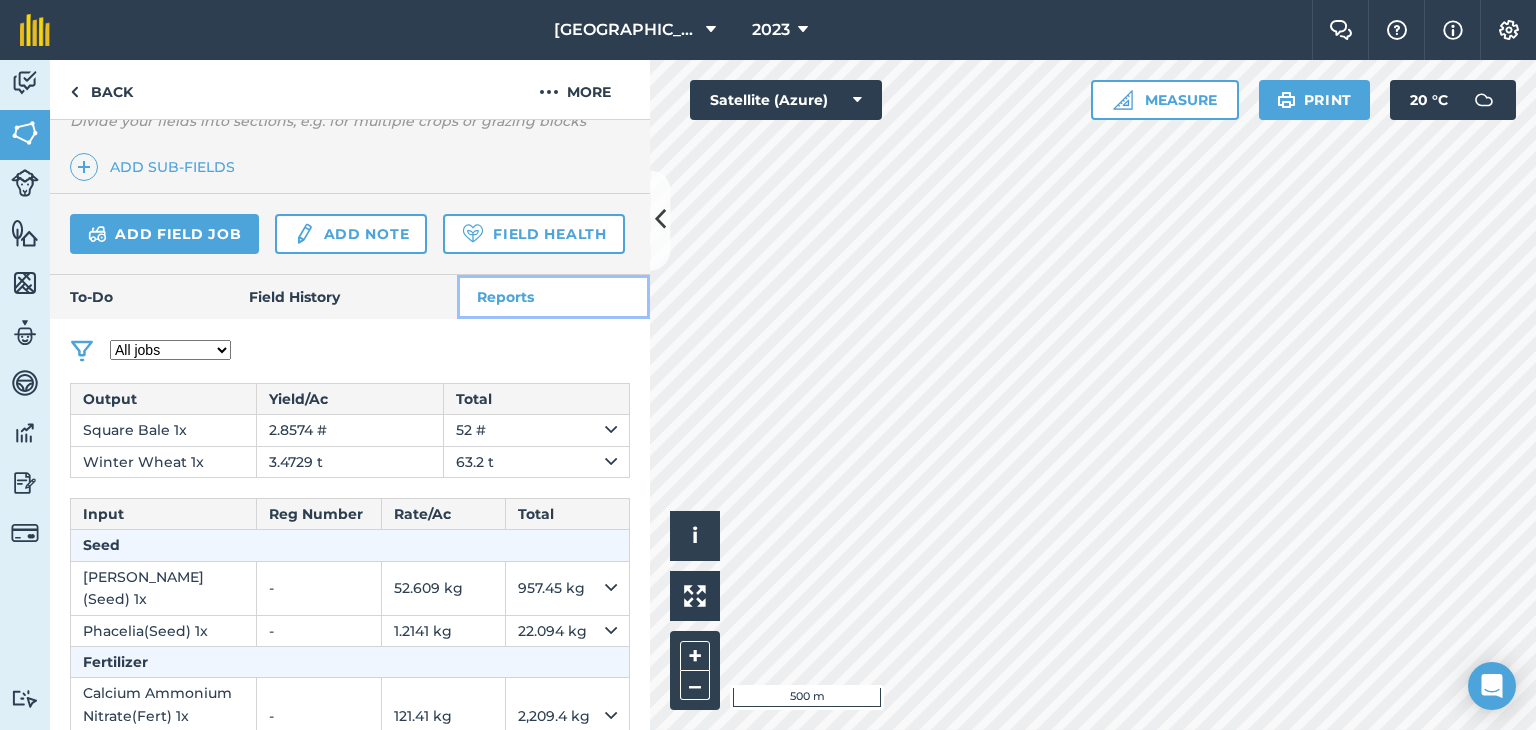 scroll, scrollTop: 564, scrollLeft: 0, axis: vertical 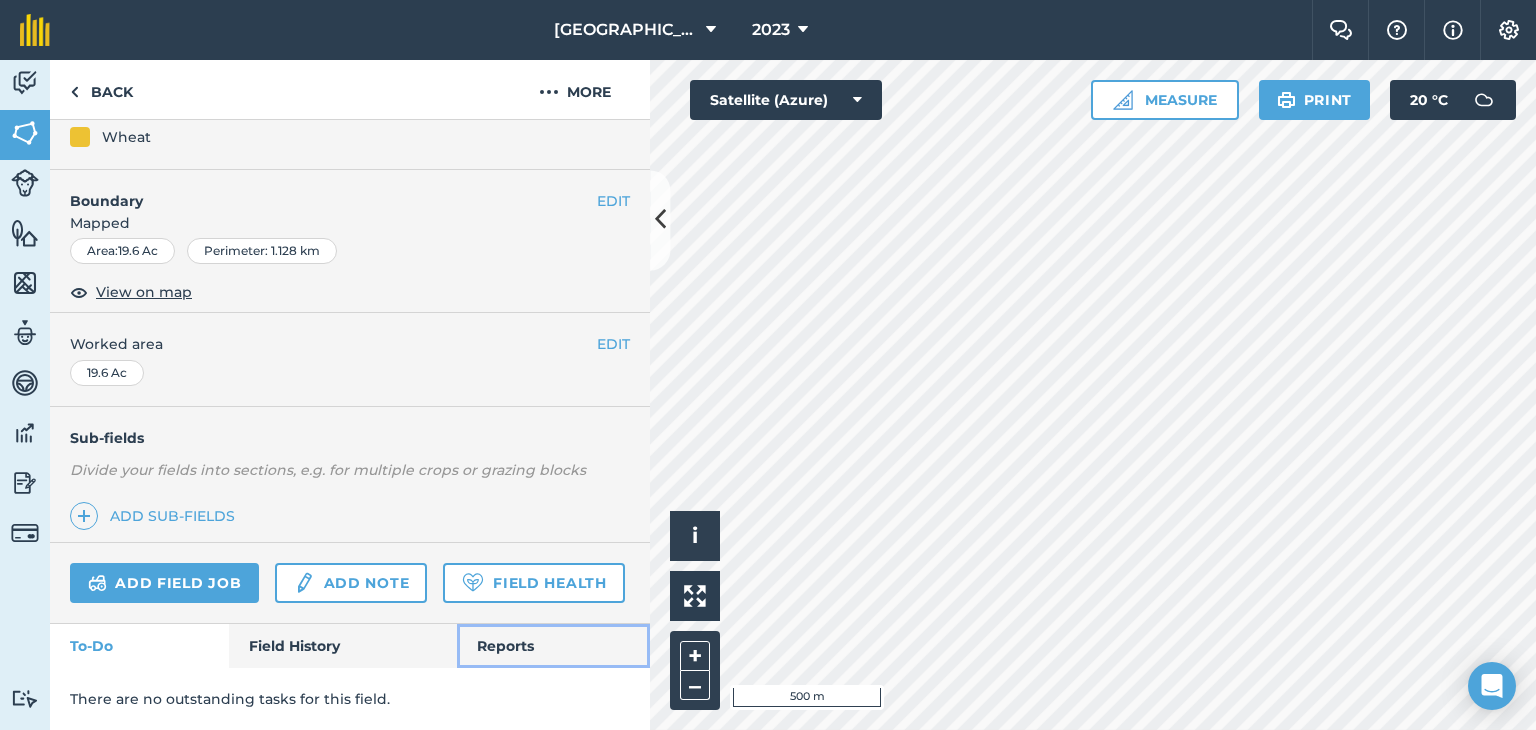 click on "Reports" at bounding box center (553, 646) 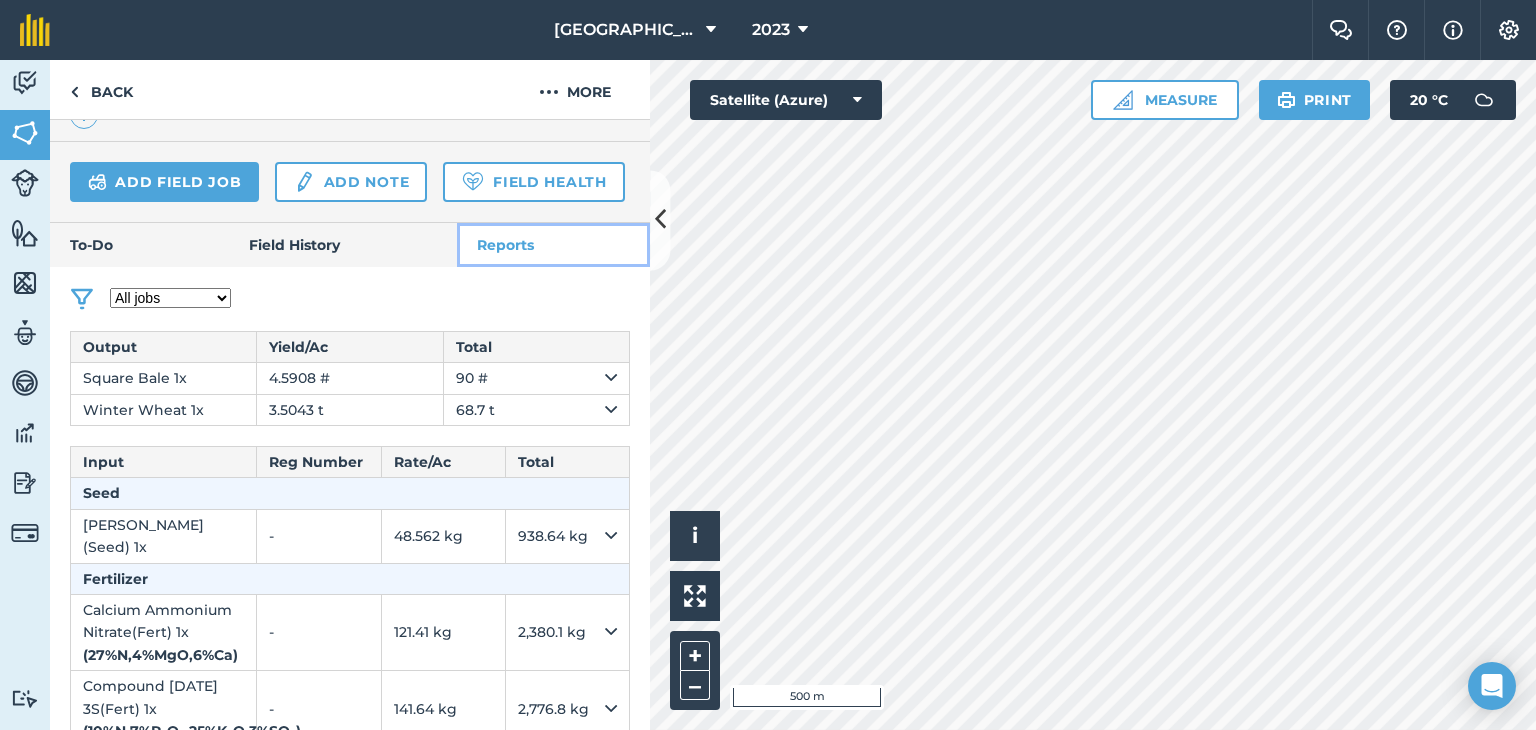scroll, scrollTop: 664, scrollLeft: 0, axis: vertical 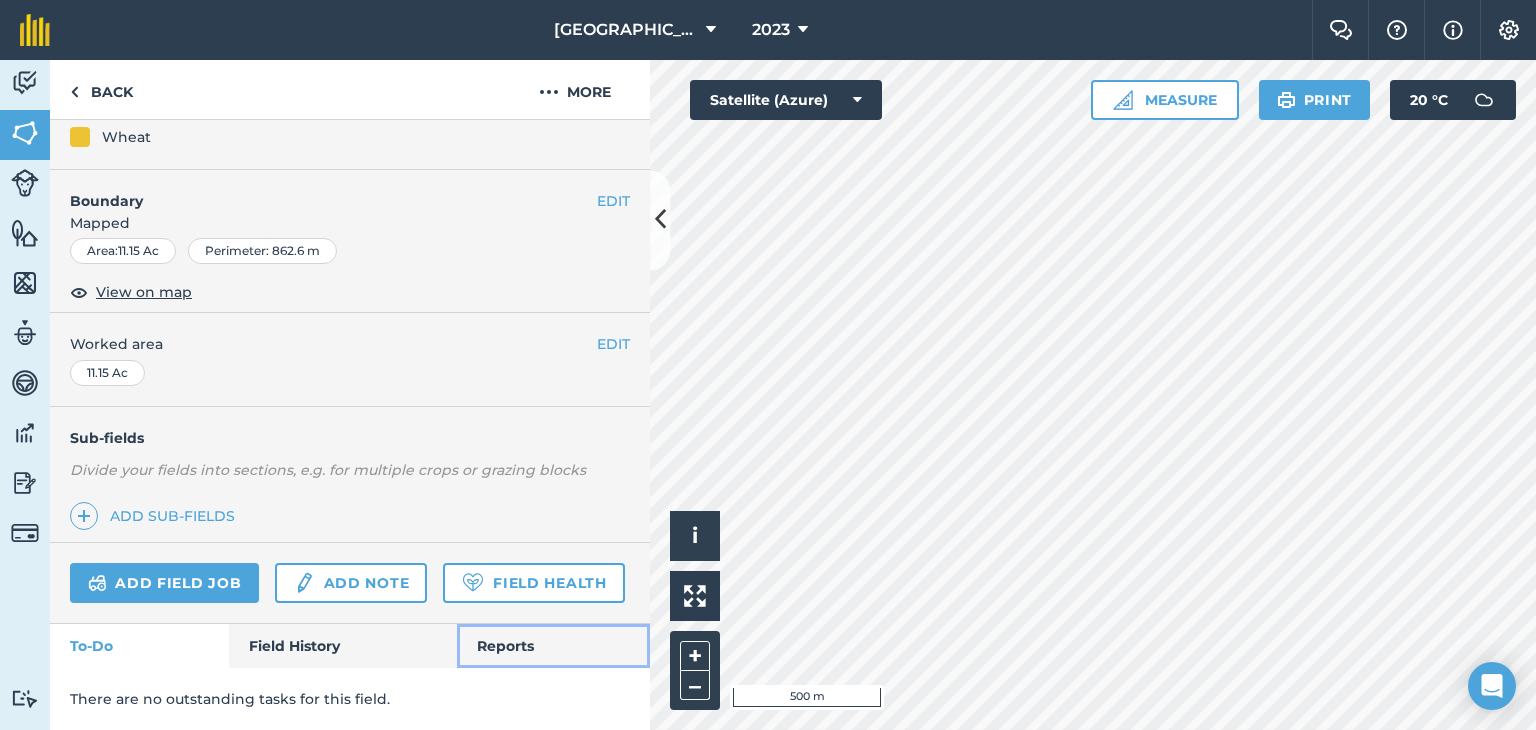 click on "Reports" at bounding box center (553, 646) 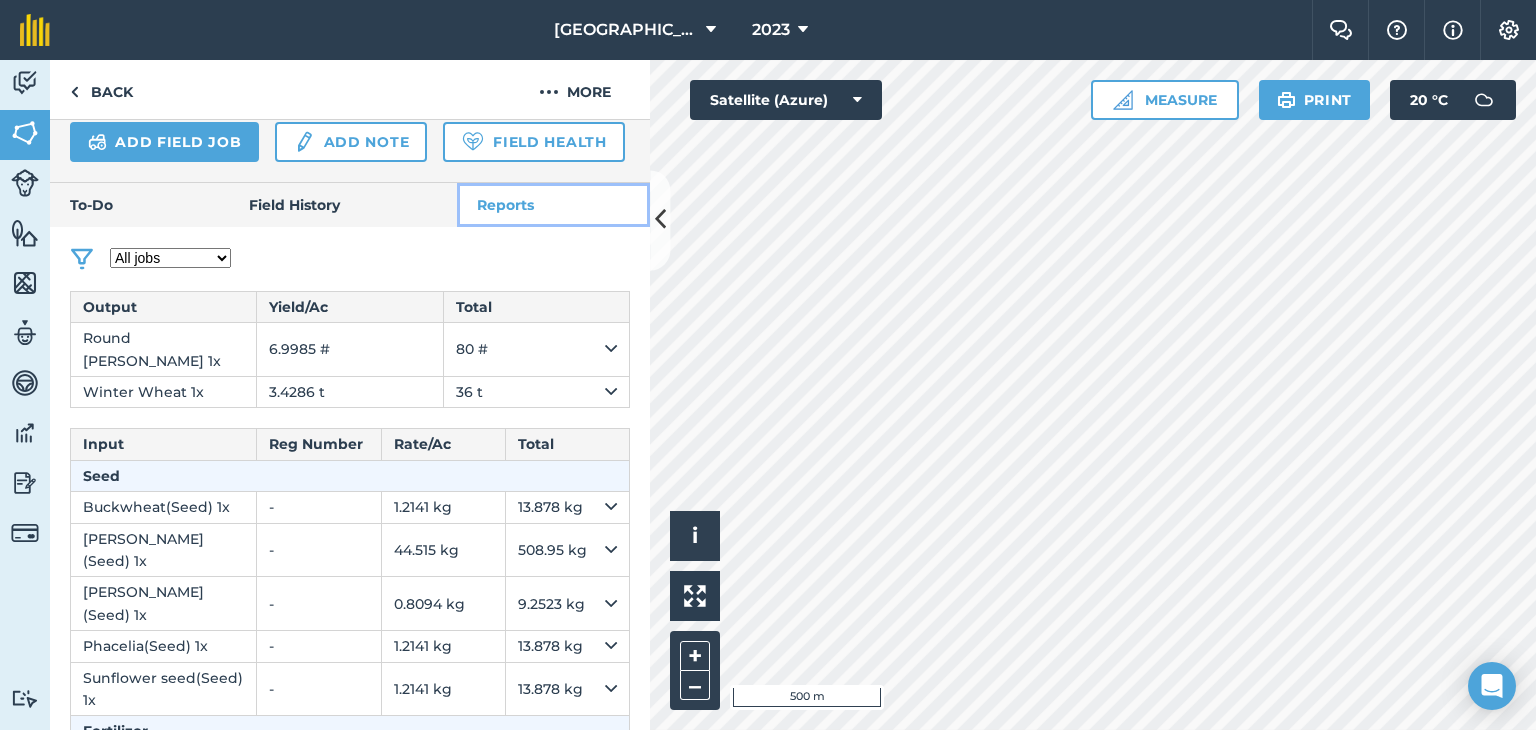 scroll, scrollTop: 664, scrollLeft: 0, axis: vertical 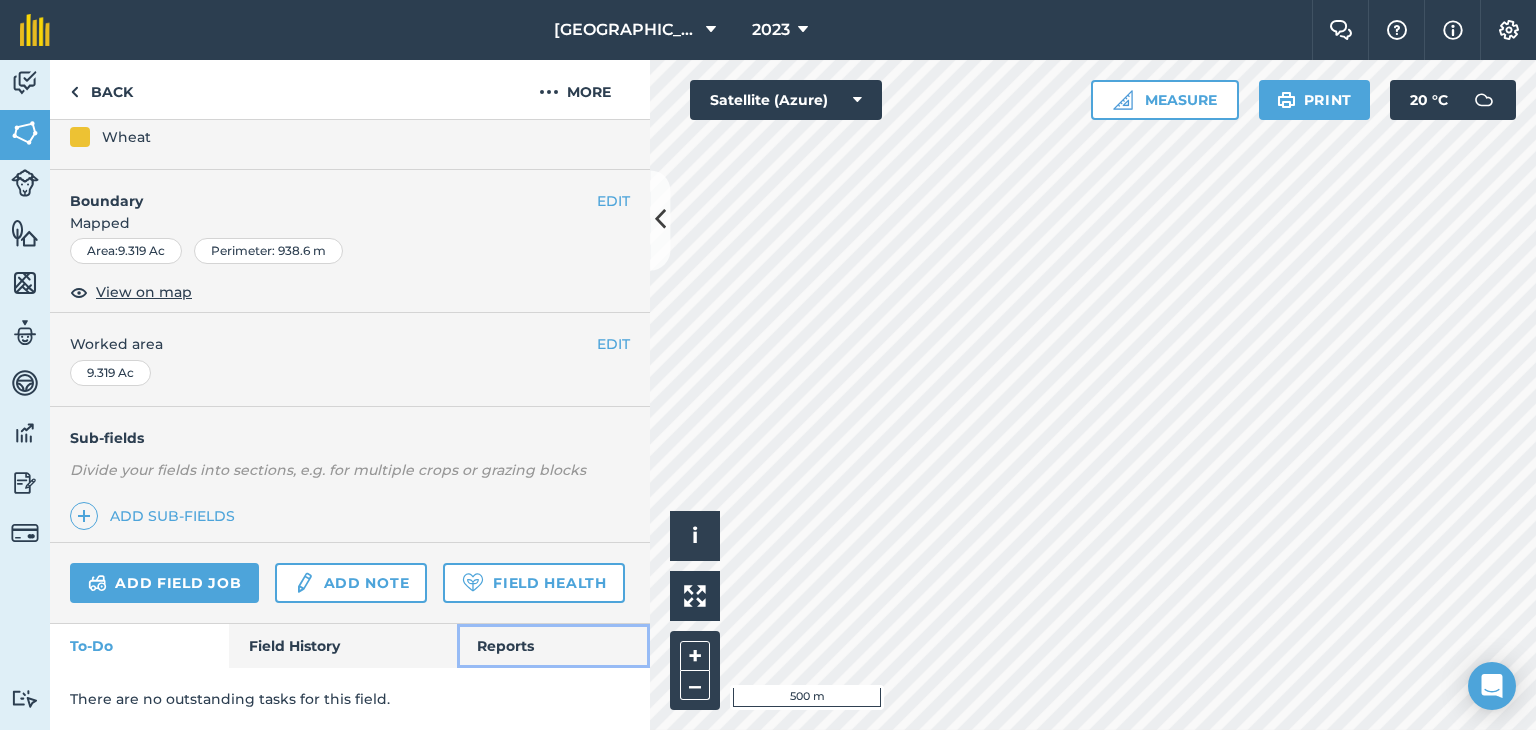 click on "Reports" at bounding box center [553, 646] 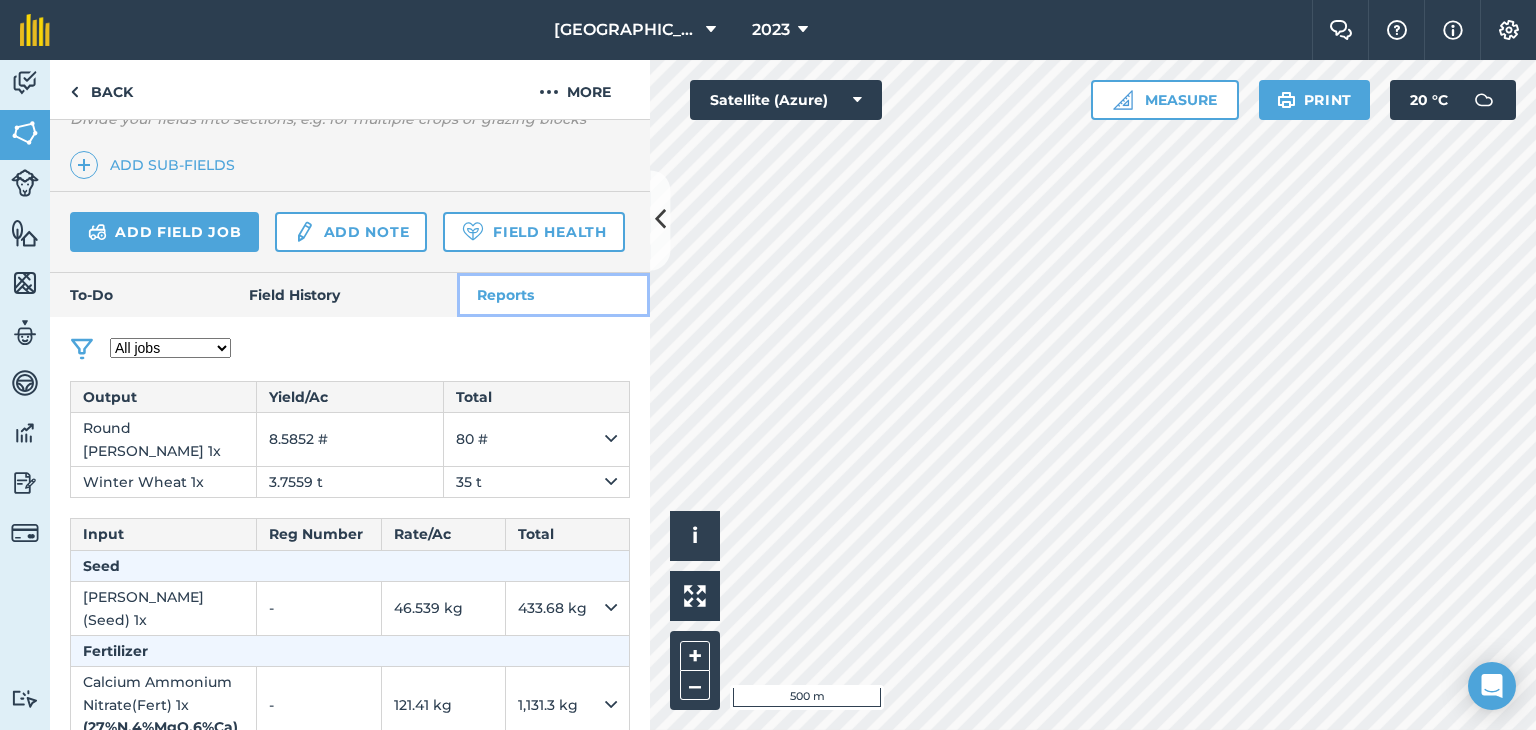scroll, scrollTop: 564, scrollLeft: 0, axis: vertical 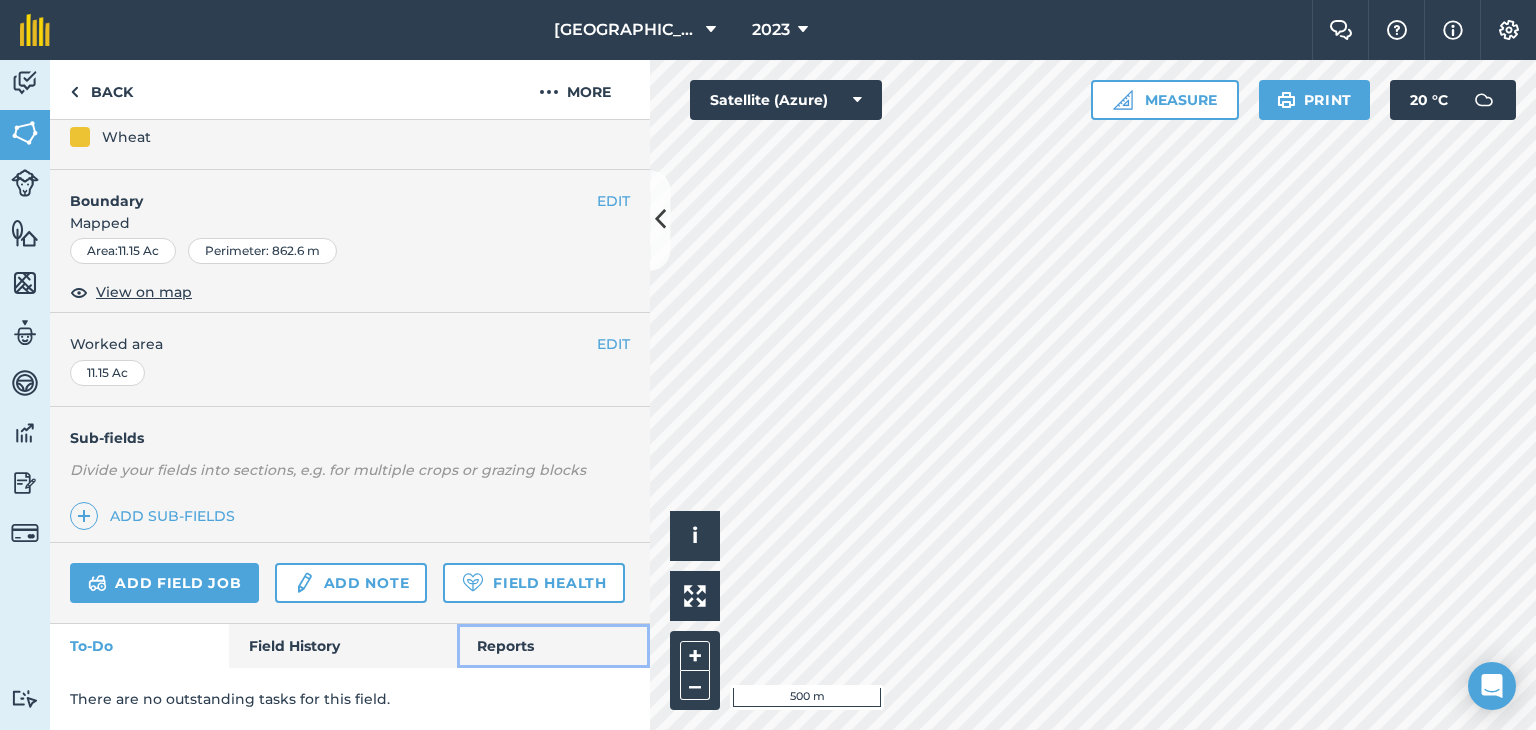 click on "Reports" at bounding box center [553, 646] 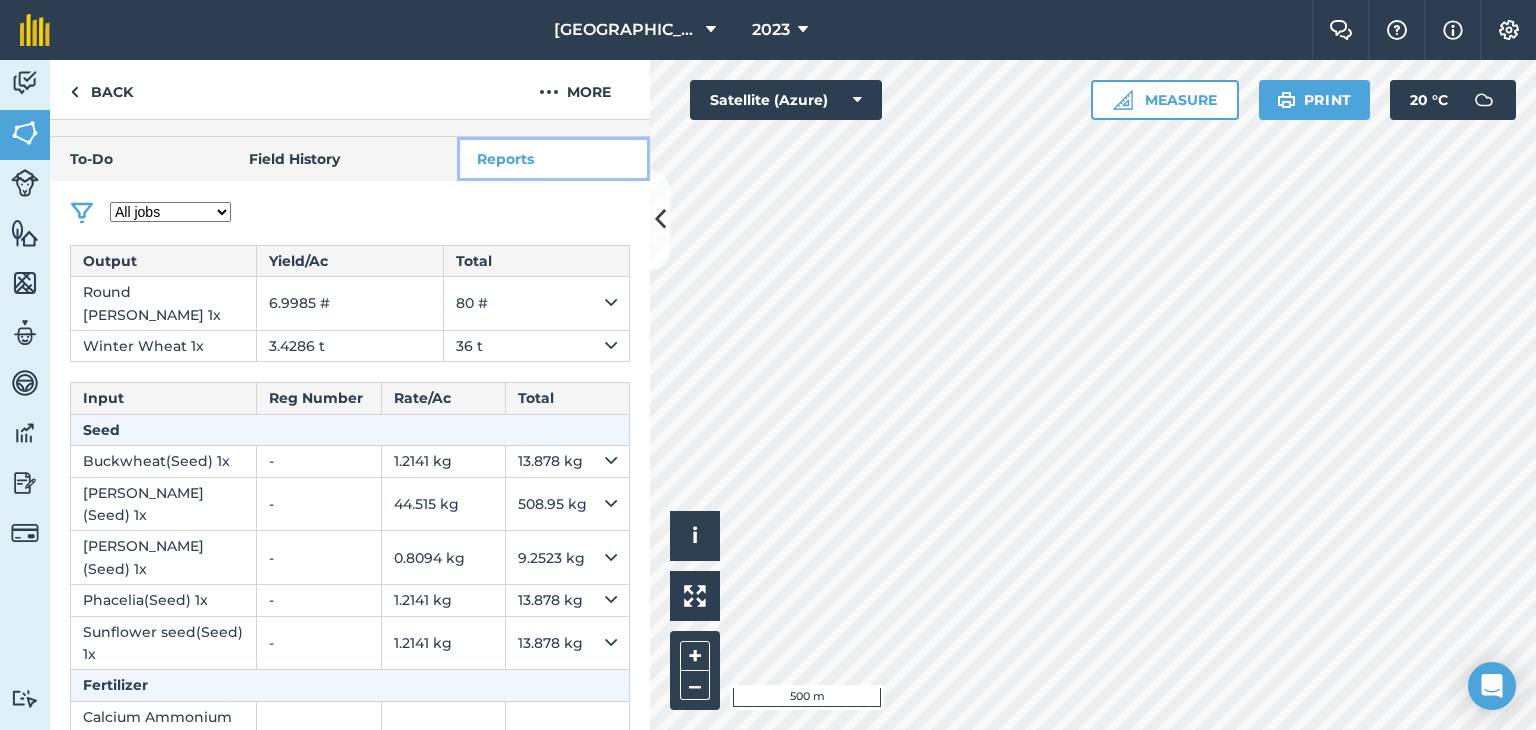 scroll, scrollTop: 764, scrollLeft: 0, axis: vertical 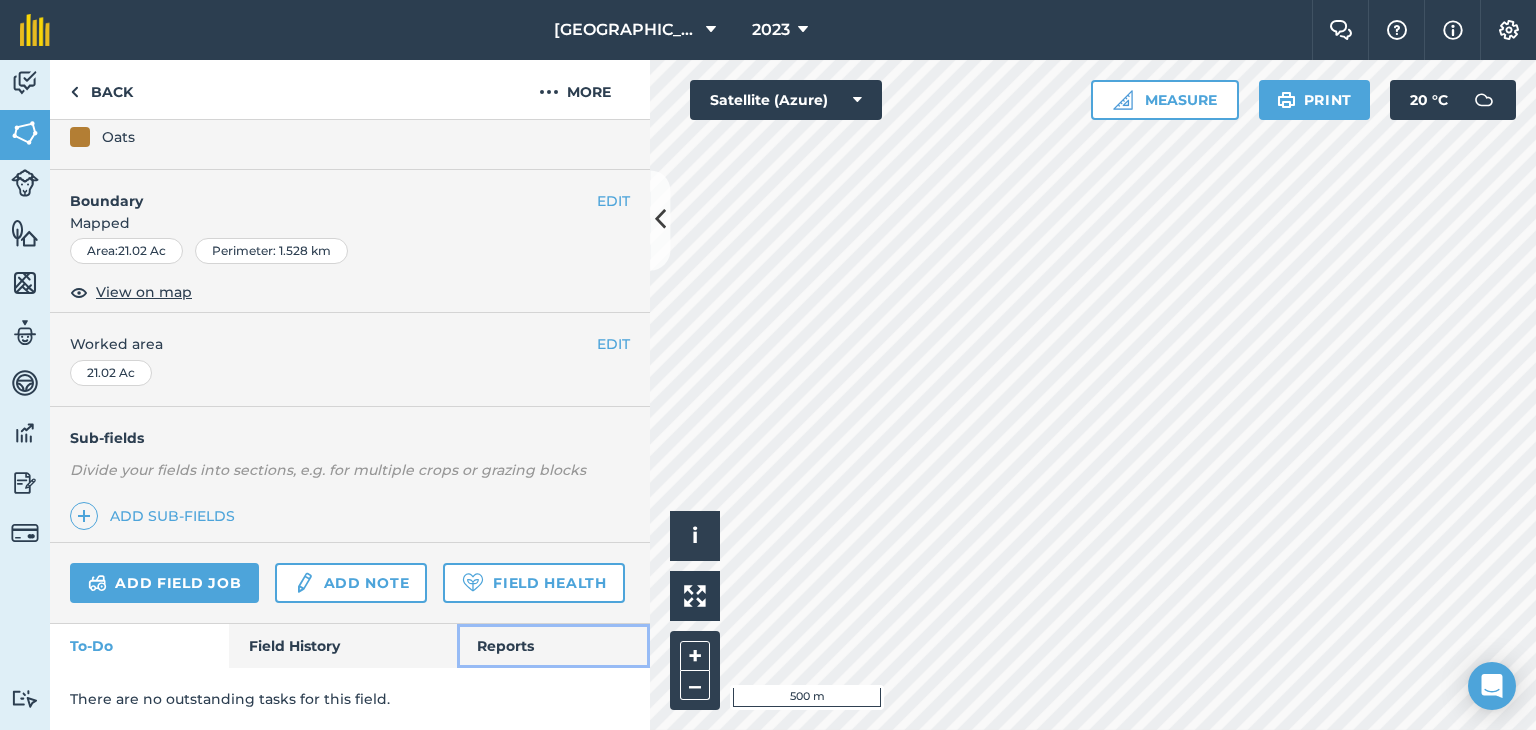 click on "Reports" at bounding box center [553, 646] 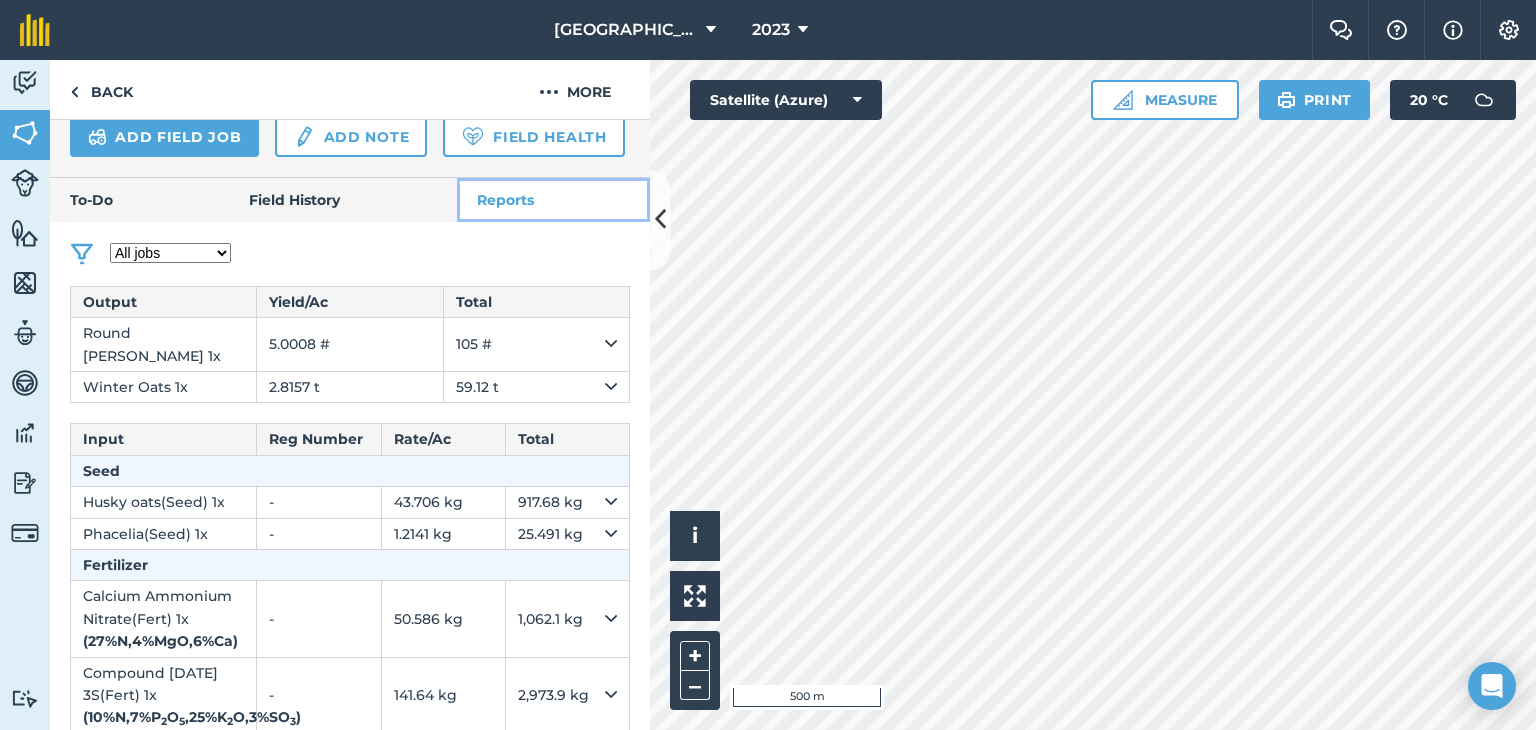 scroll, scrollTop: 664, scrollLeft: 0, axis: vertical 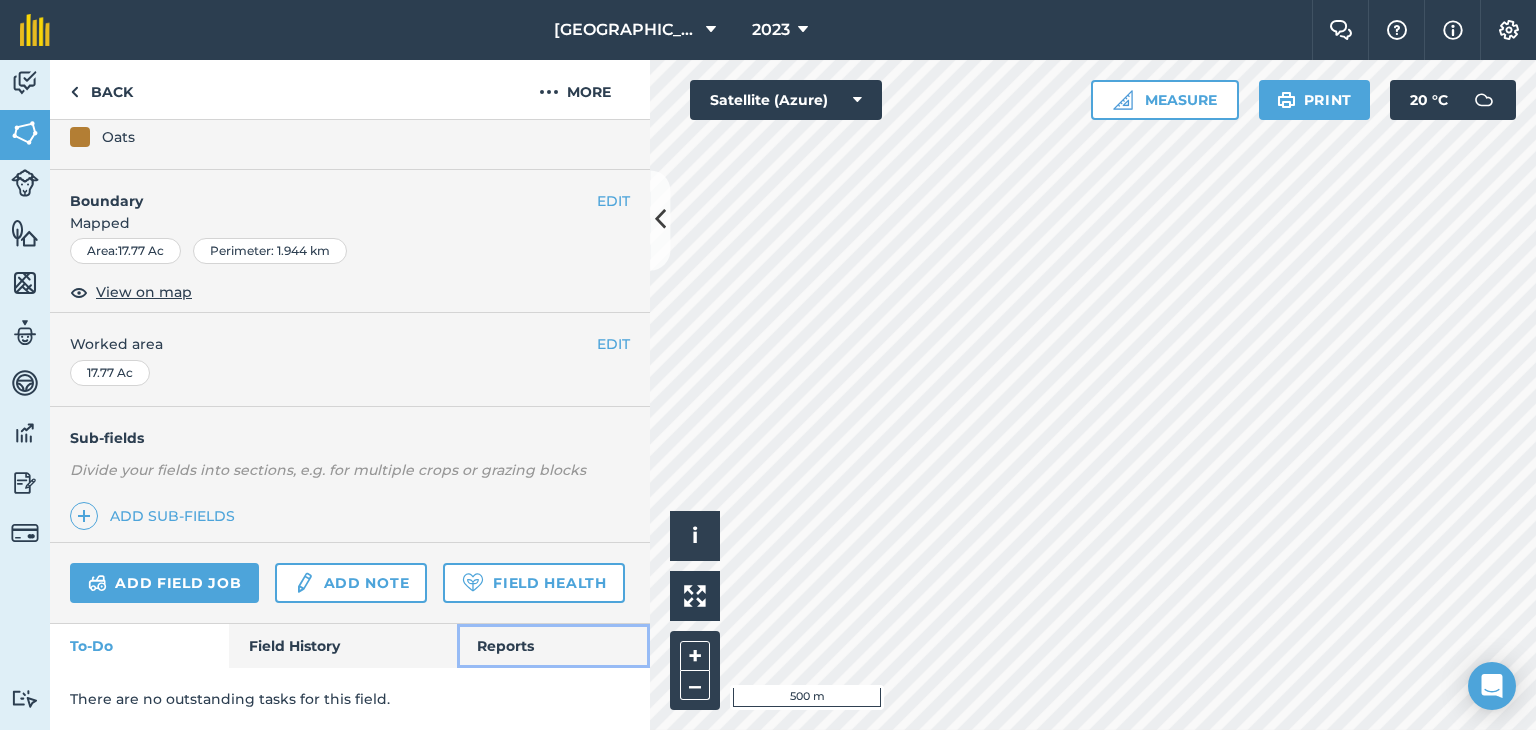 click on "Reports" at bounding box center [553, 646] 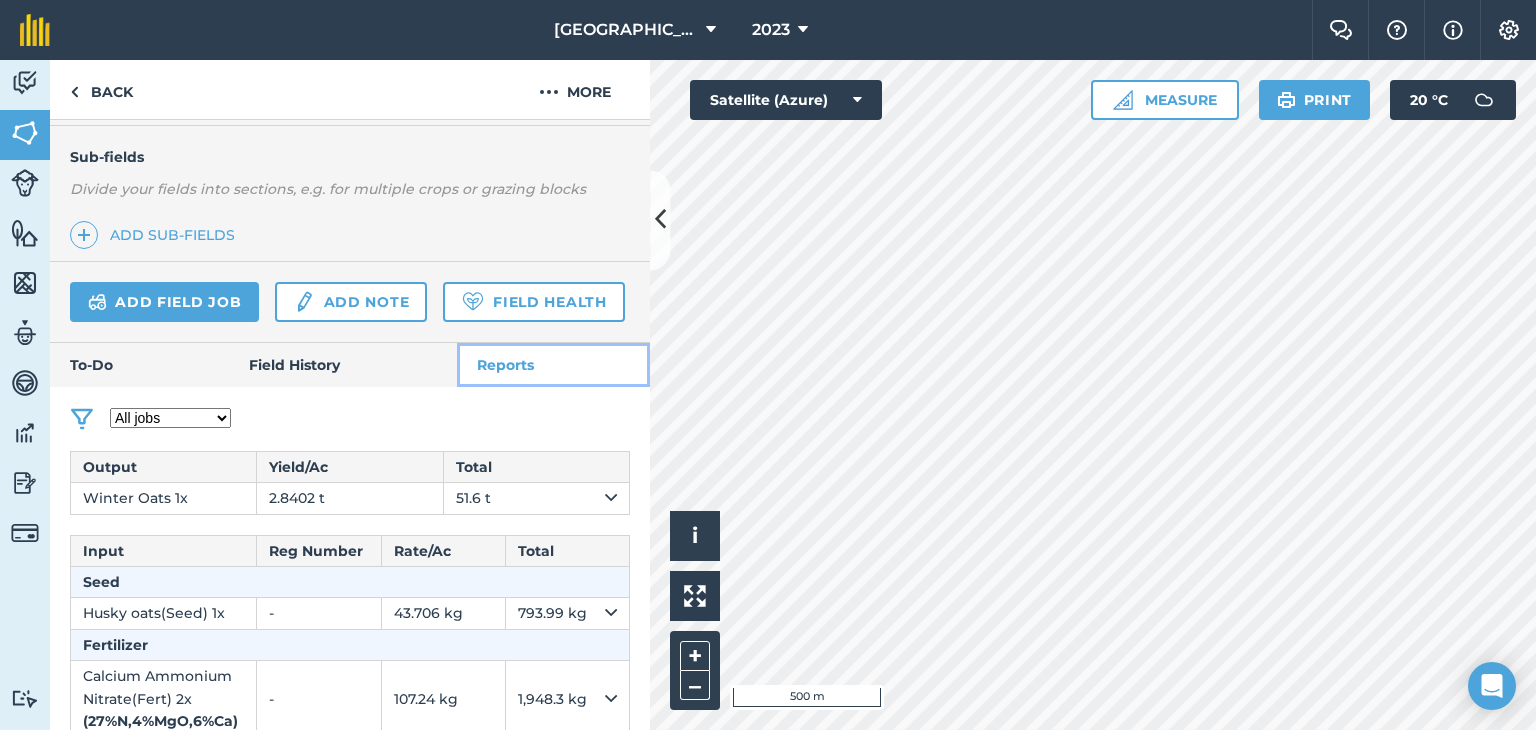 scroll, scrollTop: 764, scrollLeft: 0, axis: vertical 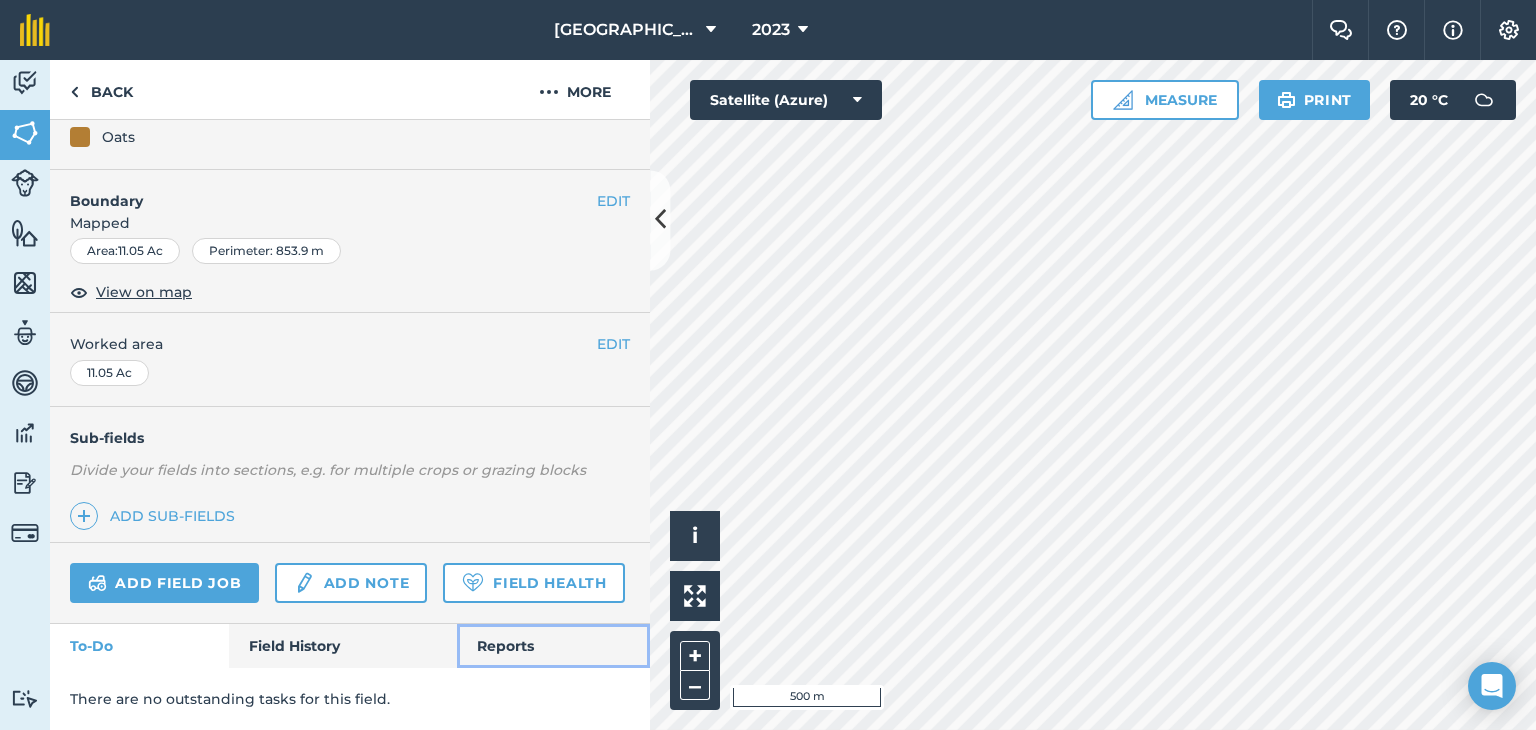 click on "Reports" at bounding box center [553, 646] 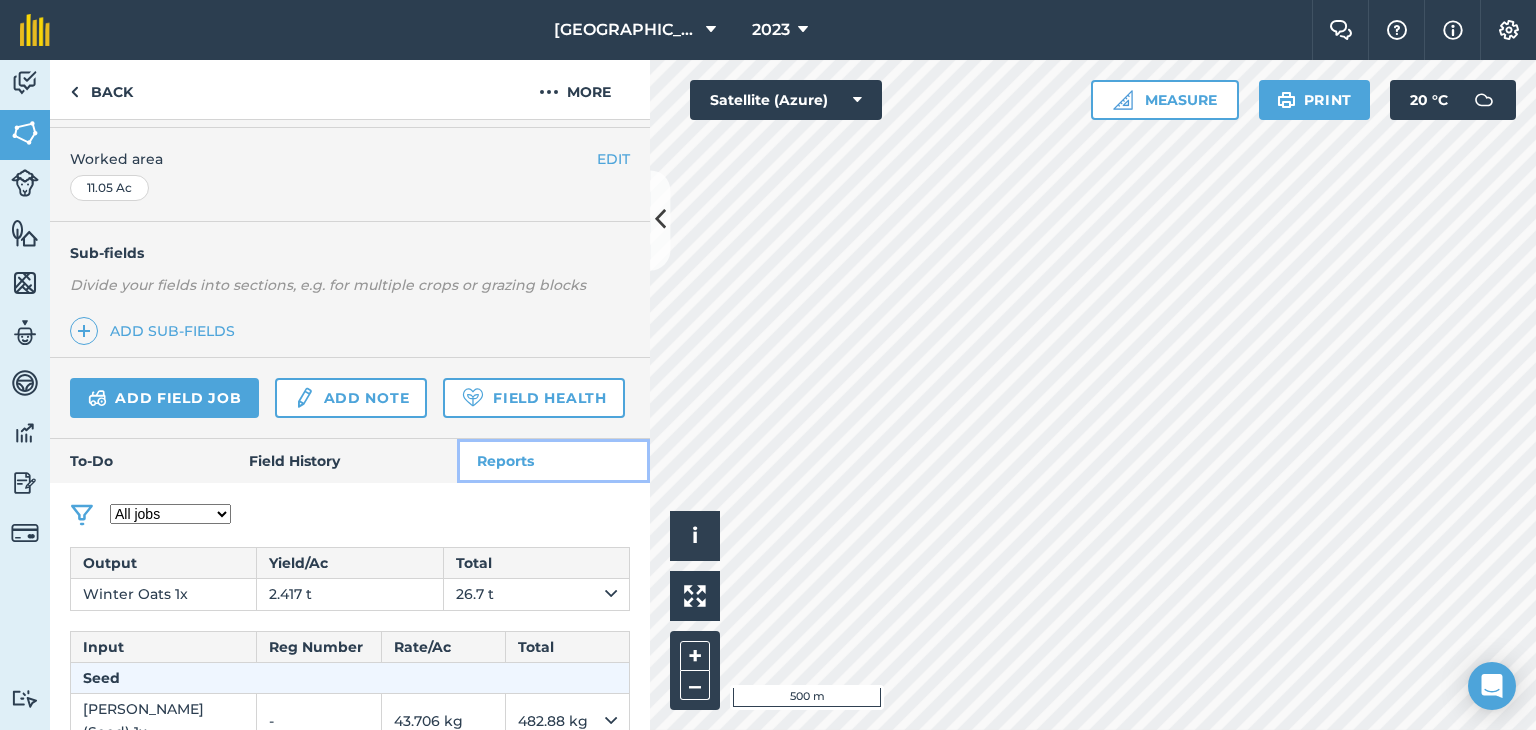 scroll, scrollTop: 664, scrollLeft: 0, axis: vertical 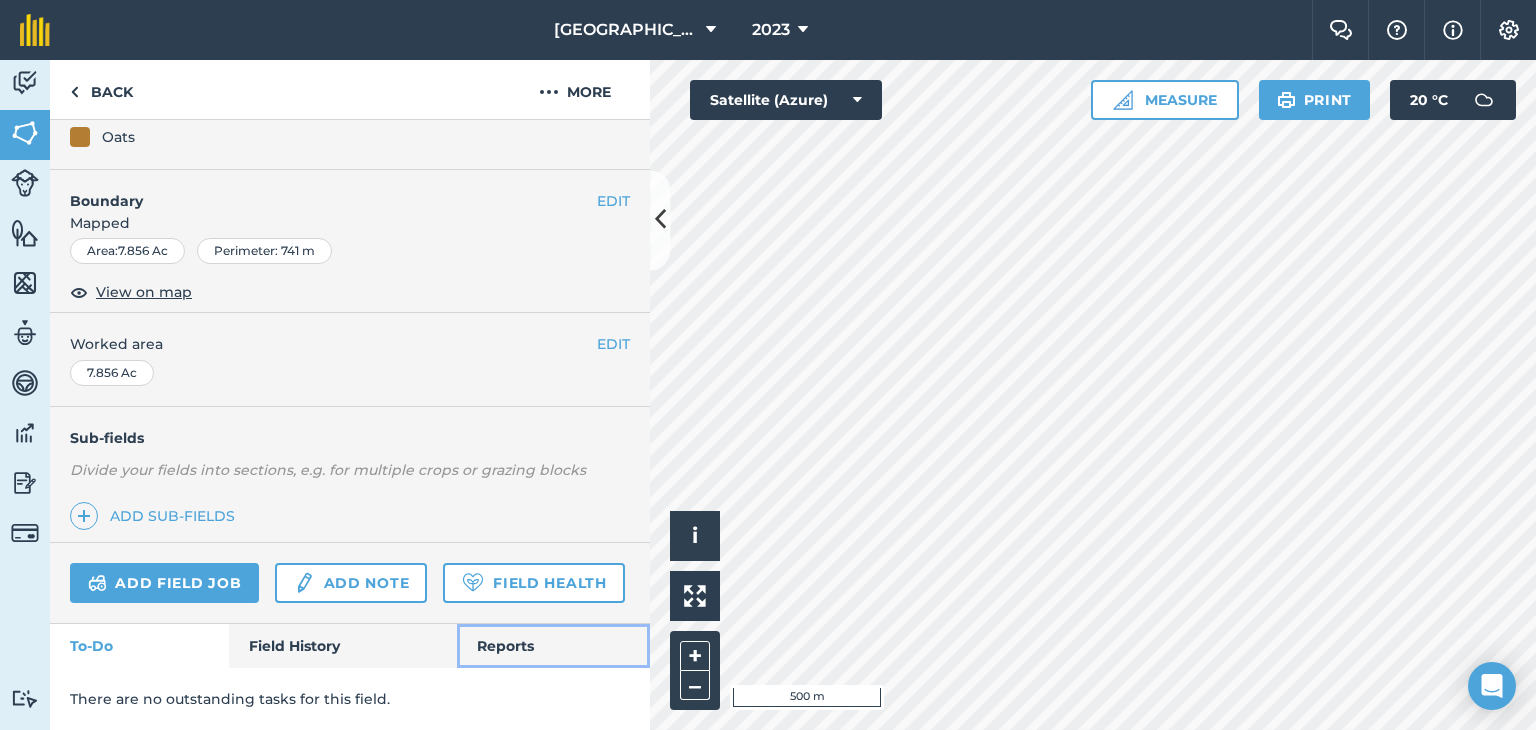 click on "Reports" at bounding box center (553, 646) 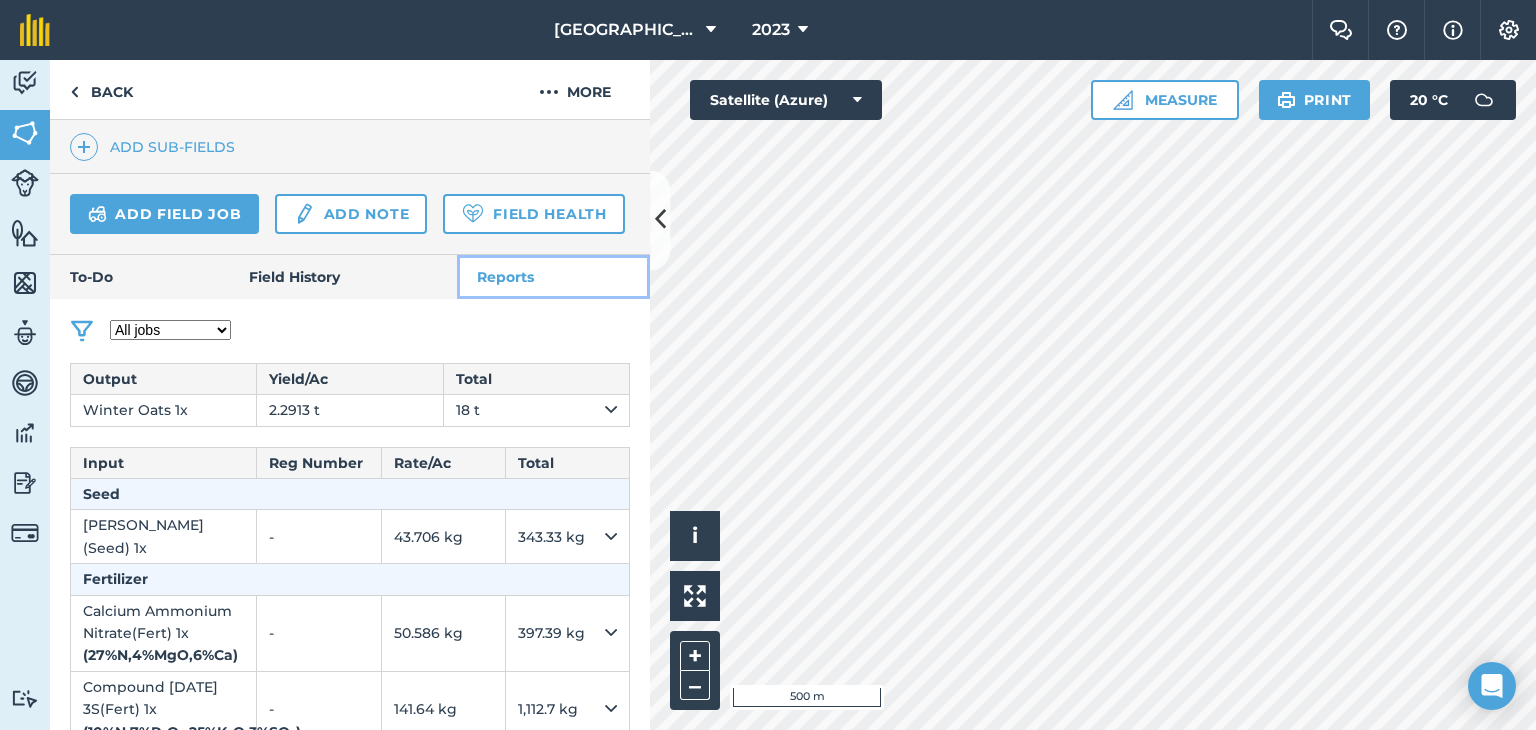 scroll, scrollTop: 592, scrollLeft: 0, axis: vertical 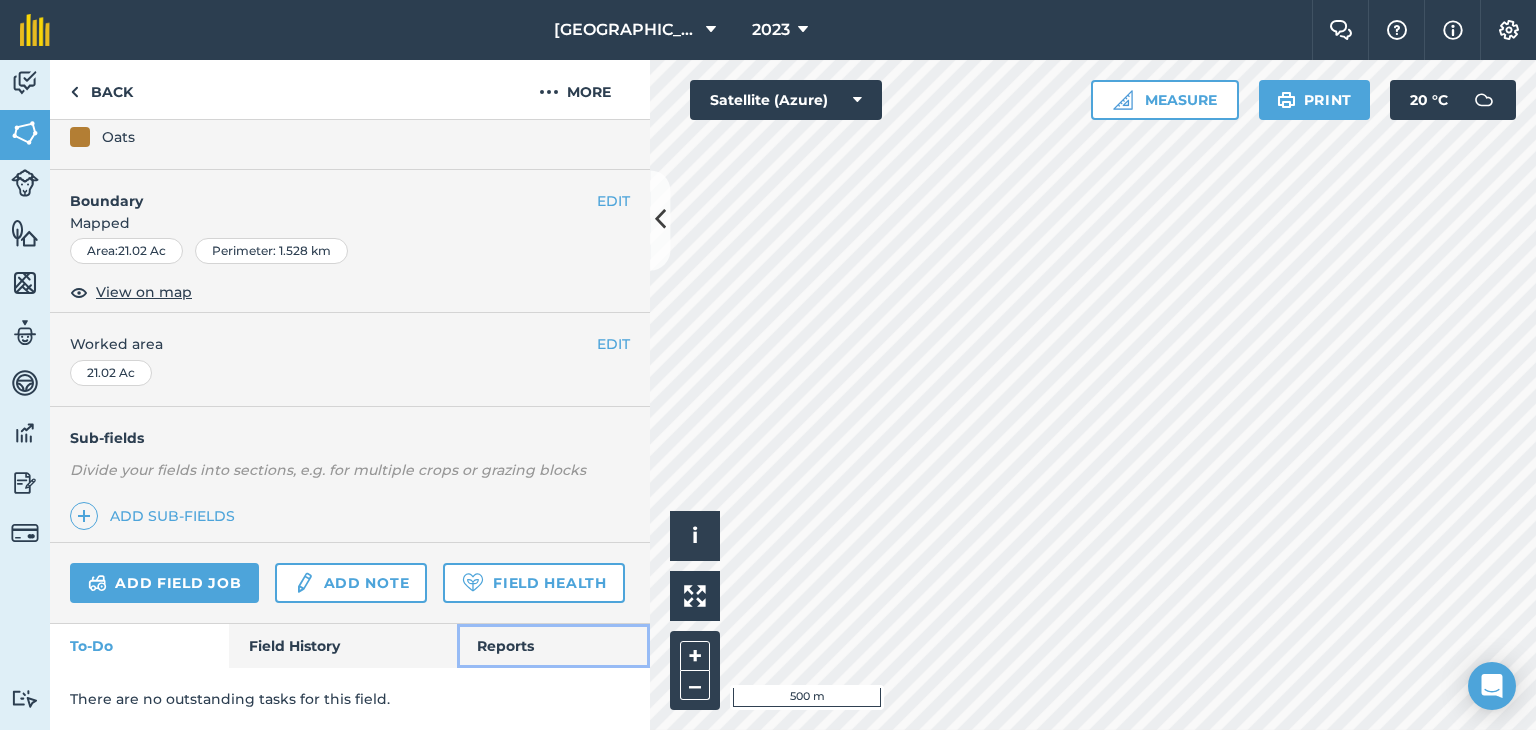 click on "Reports" at bounding box center (553, 646) 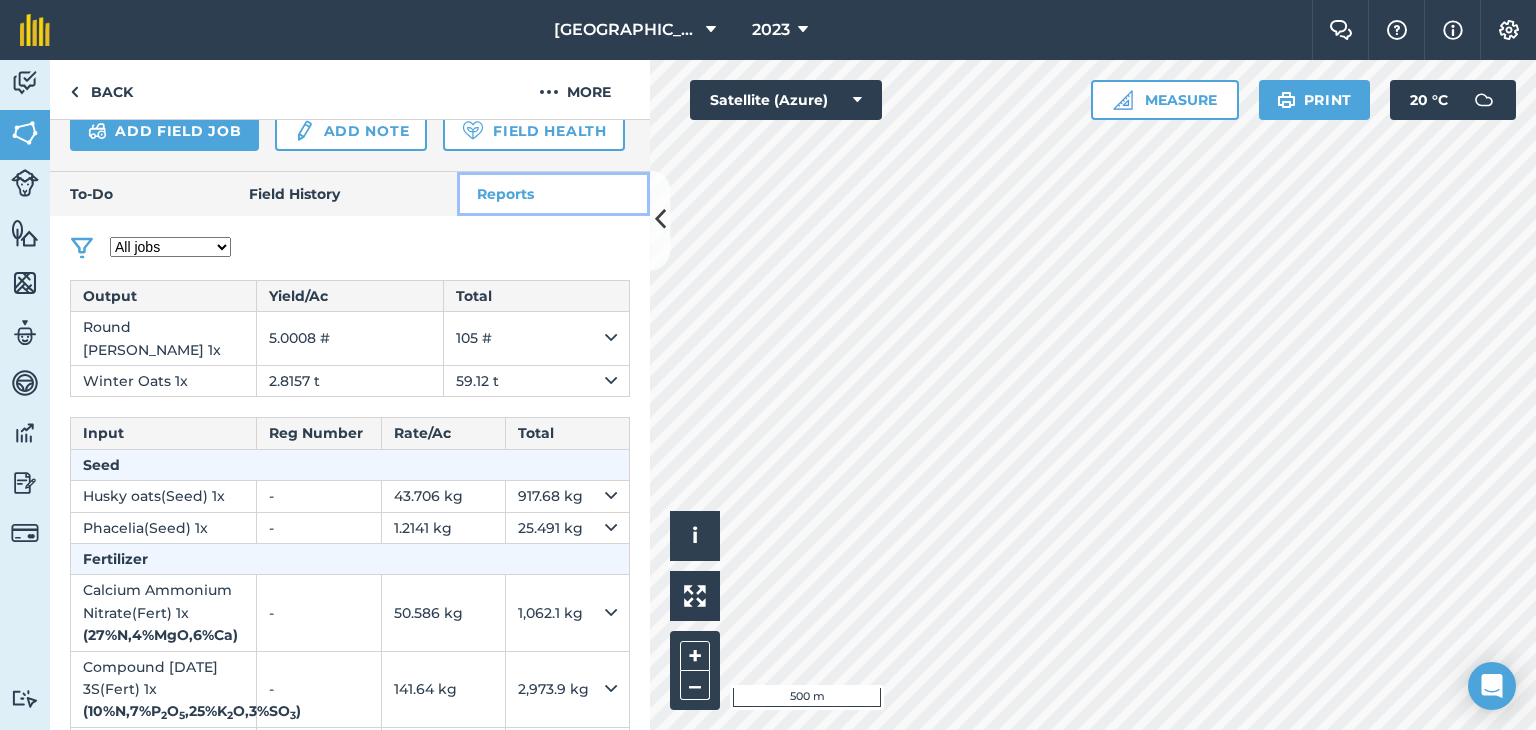 scroll, scrollTop: 664, scrollLeft: 0, axis: vertical 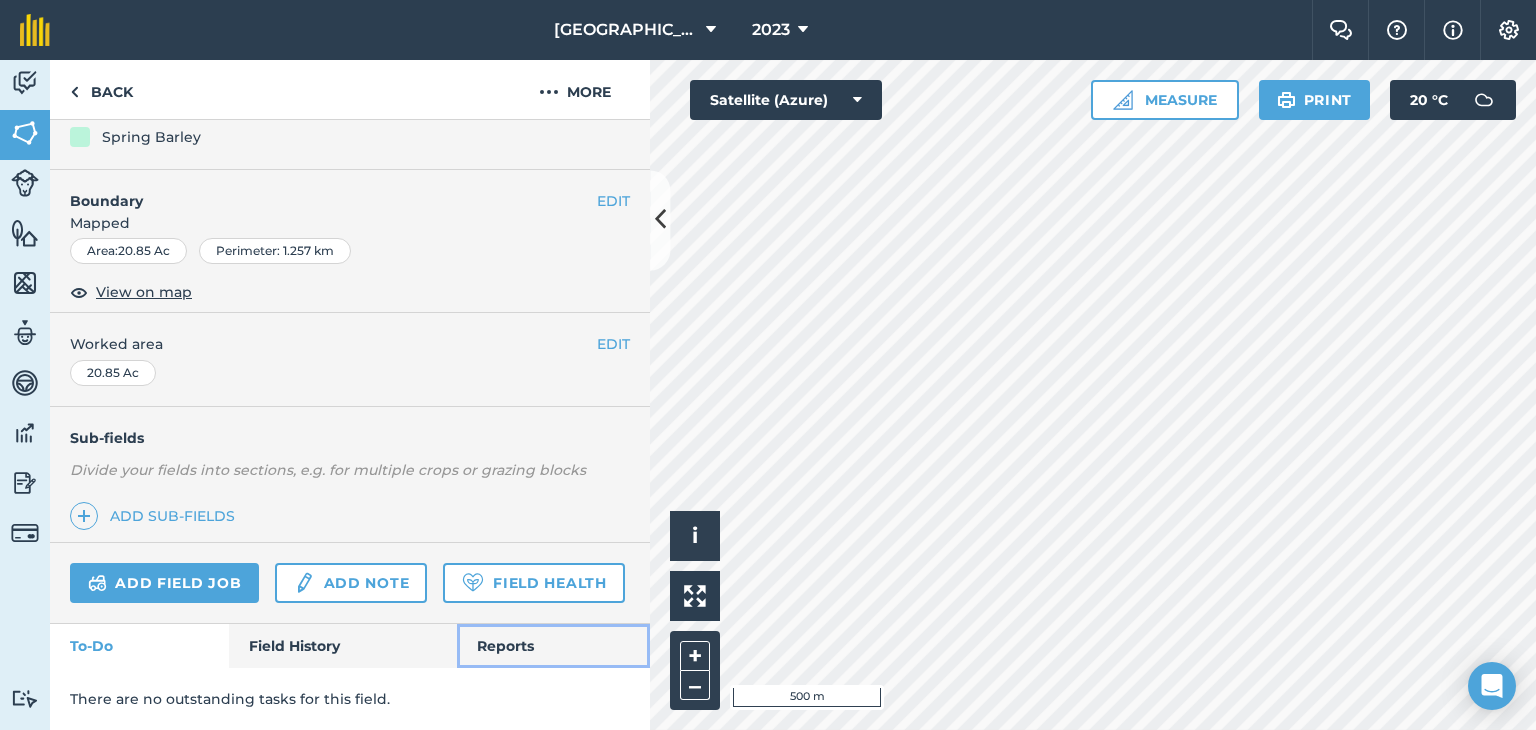 click on "Reports" at bounding box center (553, 646) 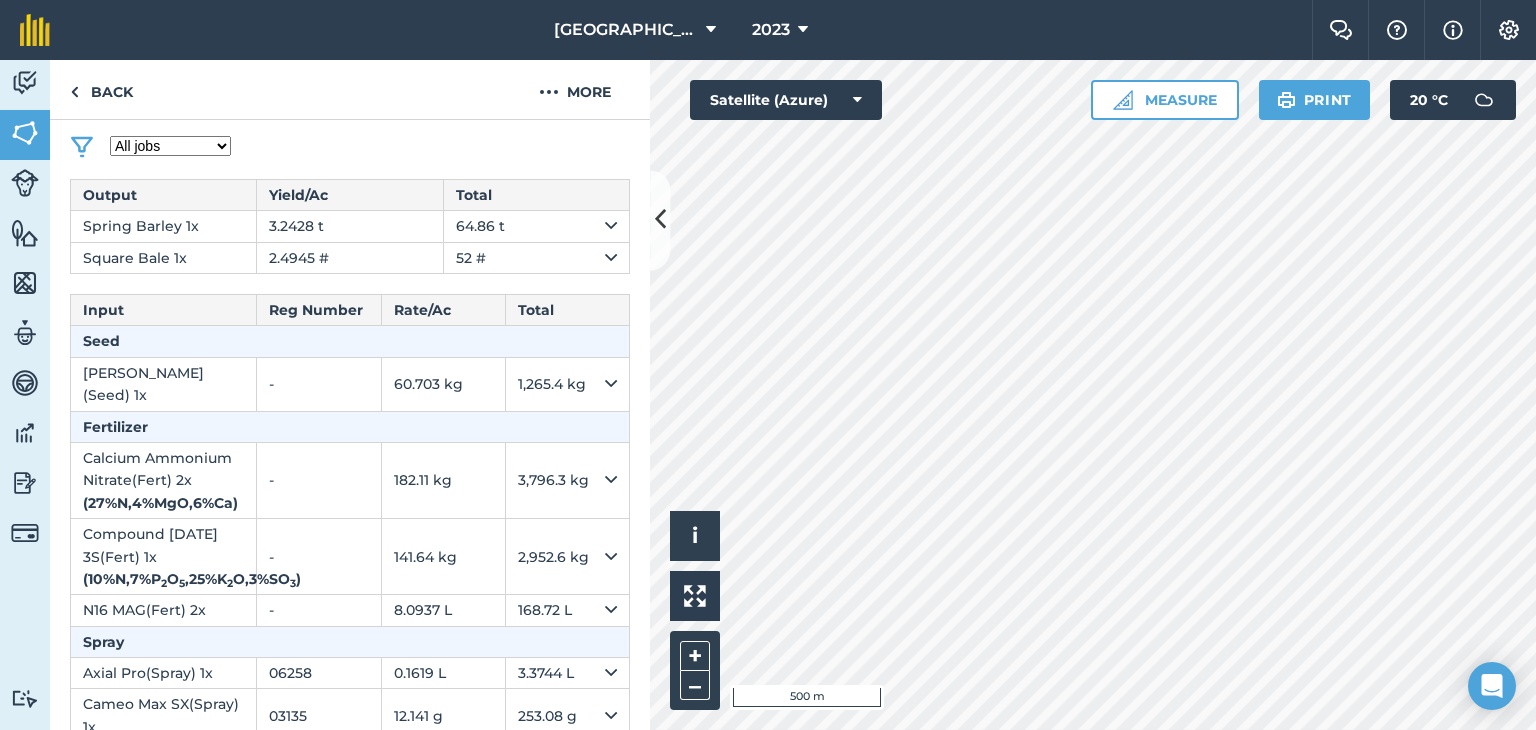 scroll, scrollTop: 764, scrollLeft: 0, axis: vertical 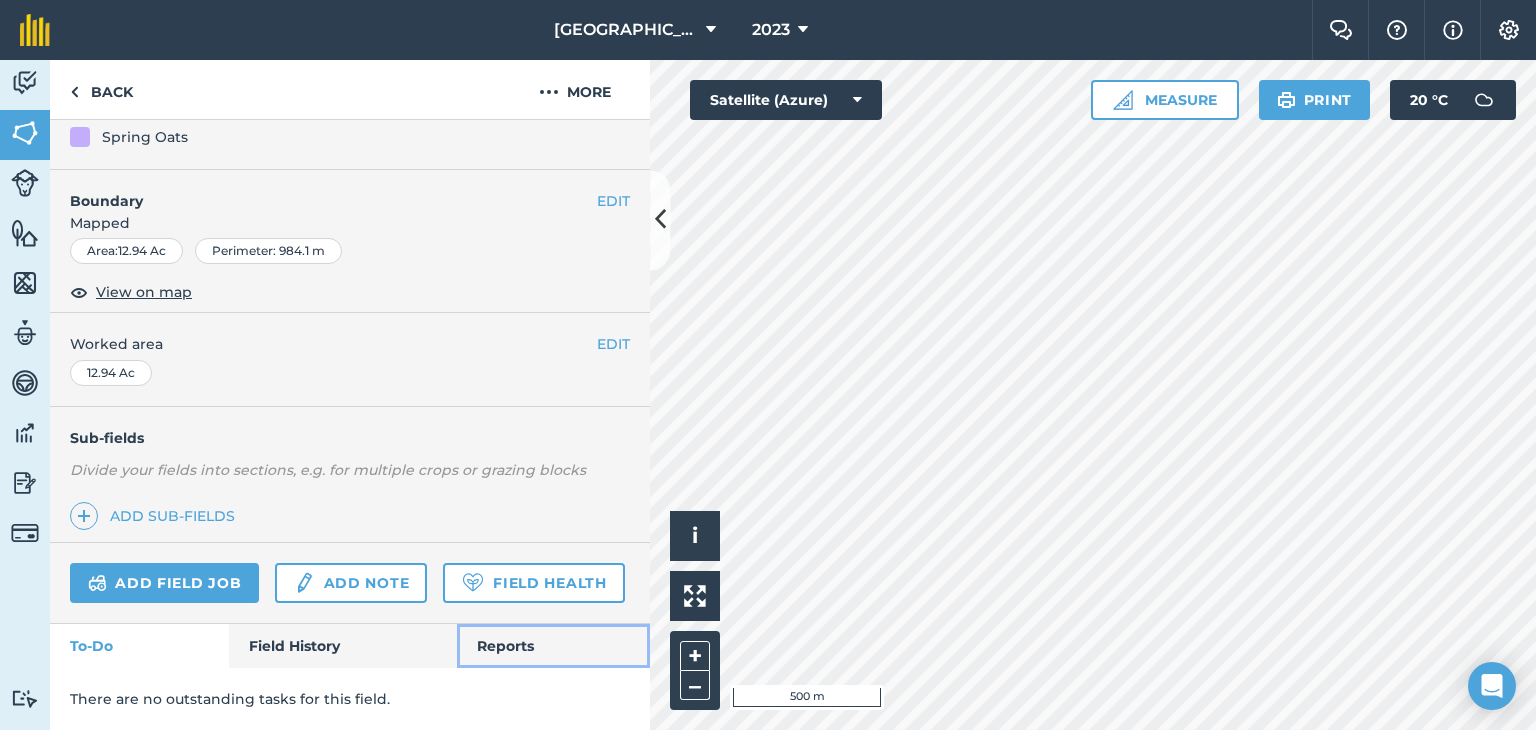 click on "Reports" at bounding box center (553, 646) 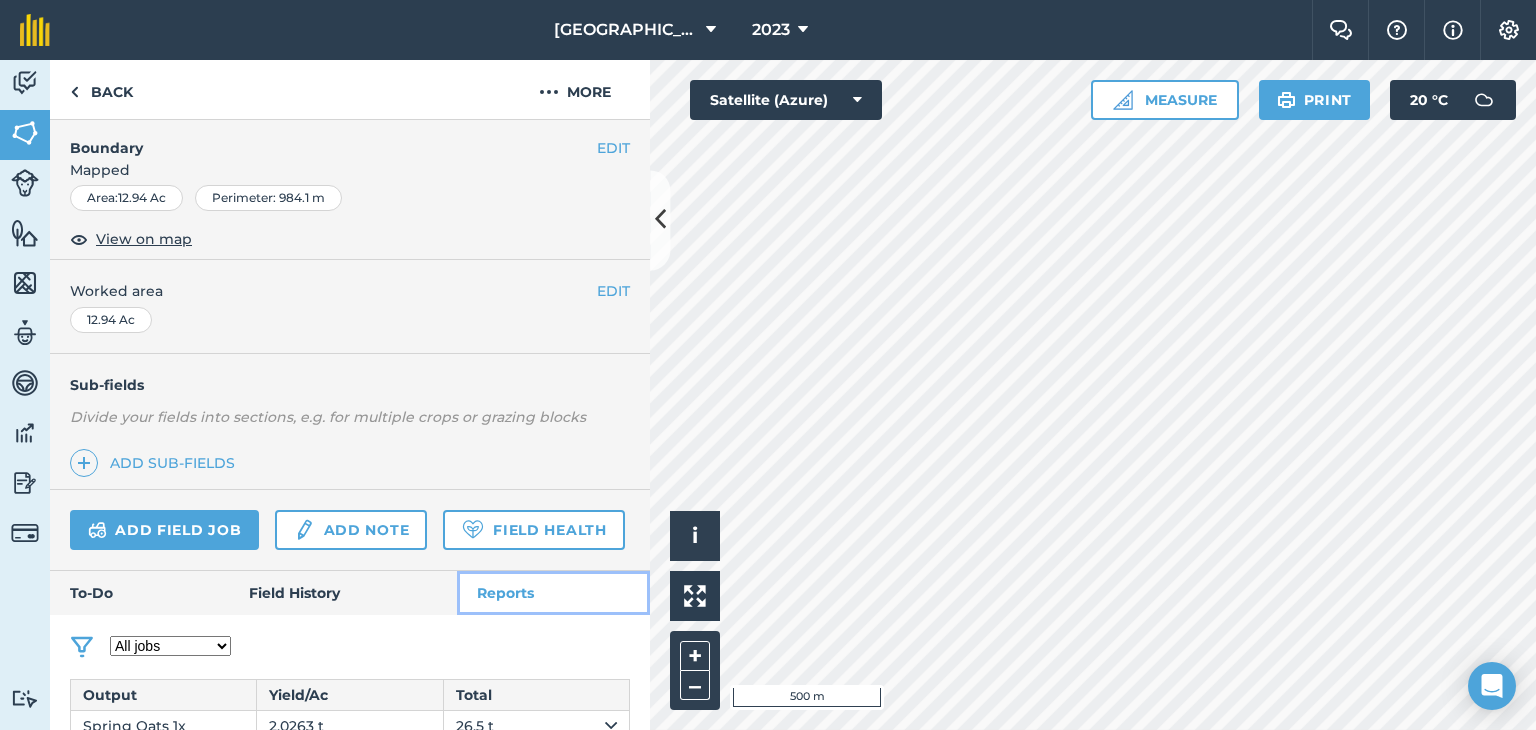 scroll, scrollTop: 664, scrollLeft: 0, axis: vertical 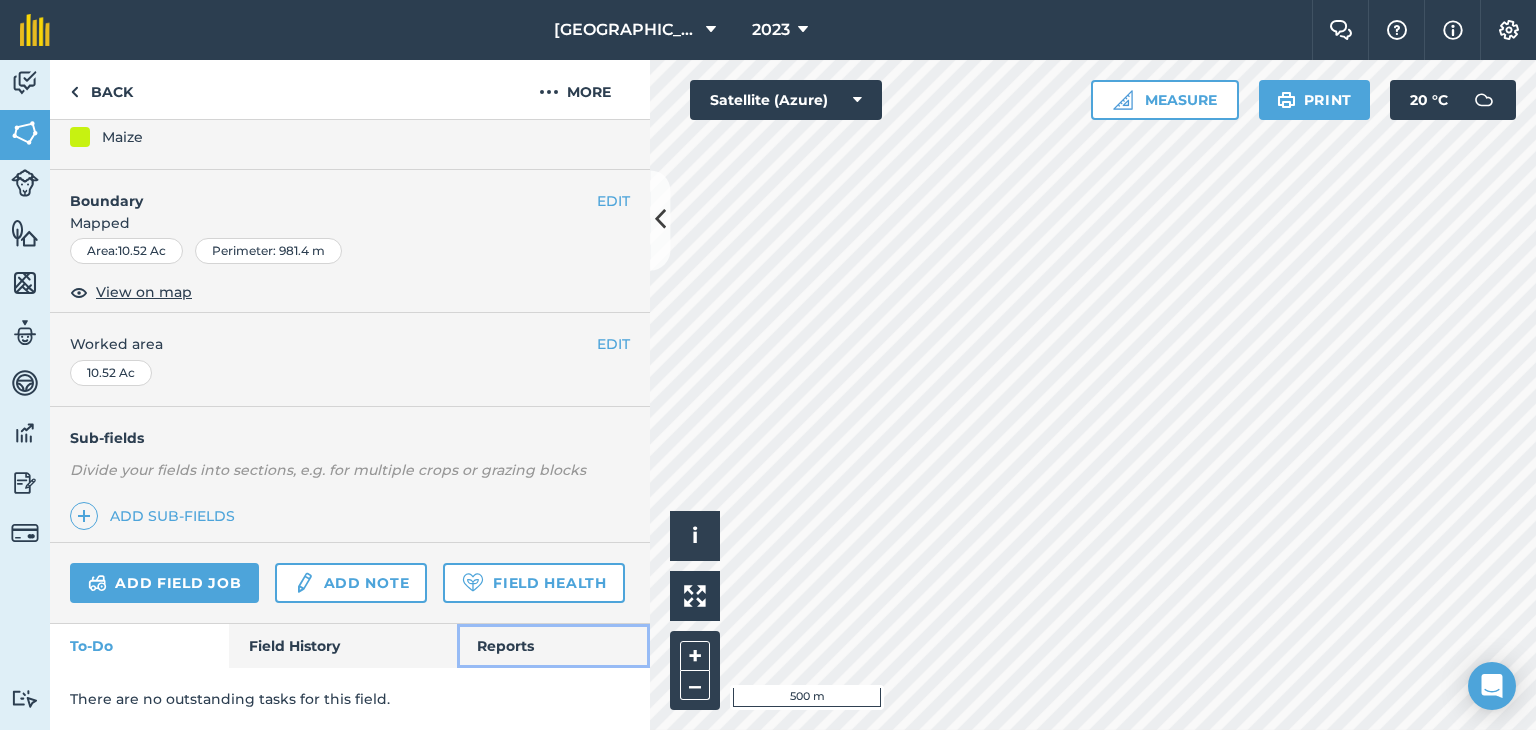 click on "Reports" at bounding box center (553, 646) 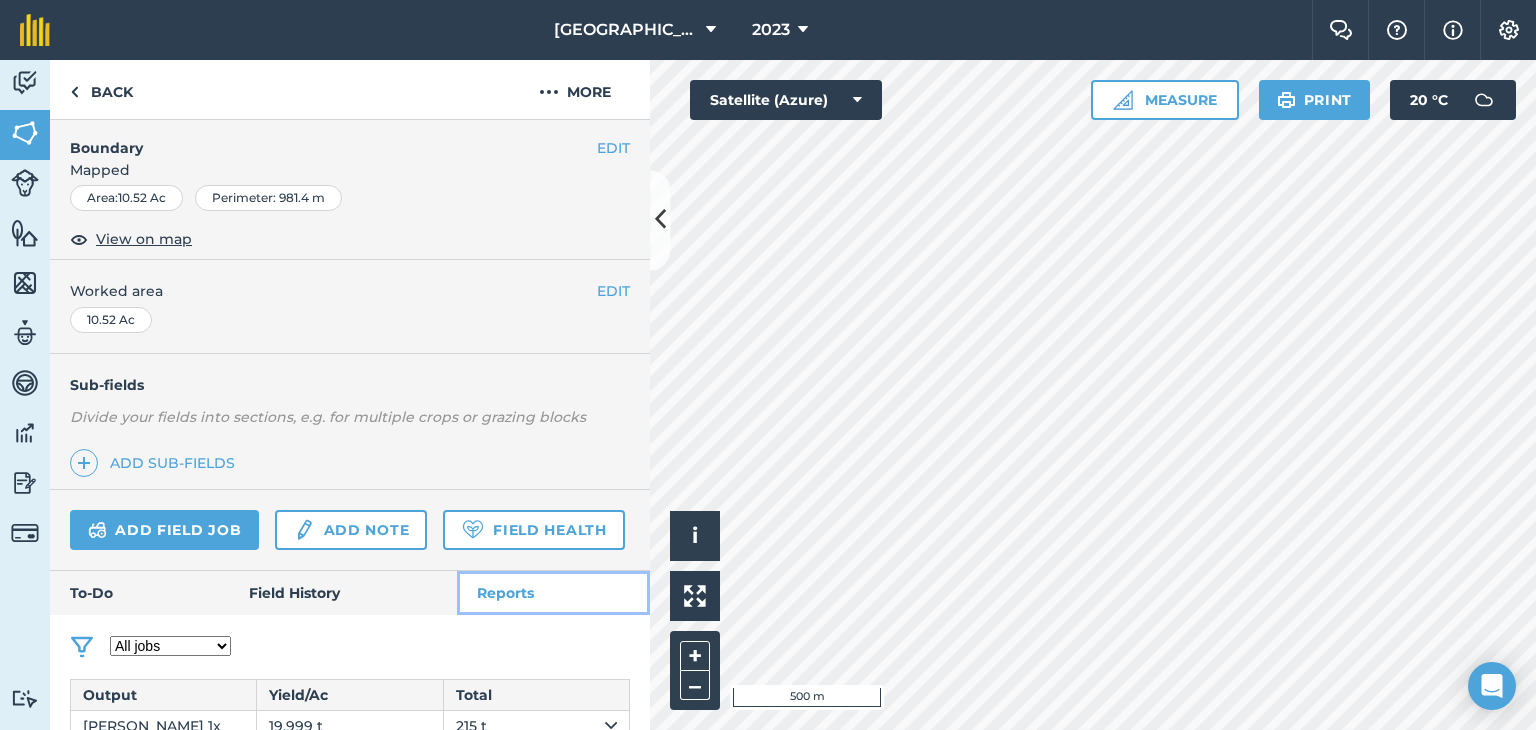 scroll, scrollTop: 664, scrollLeft: 0, axis: vertical 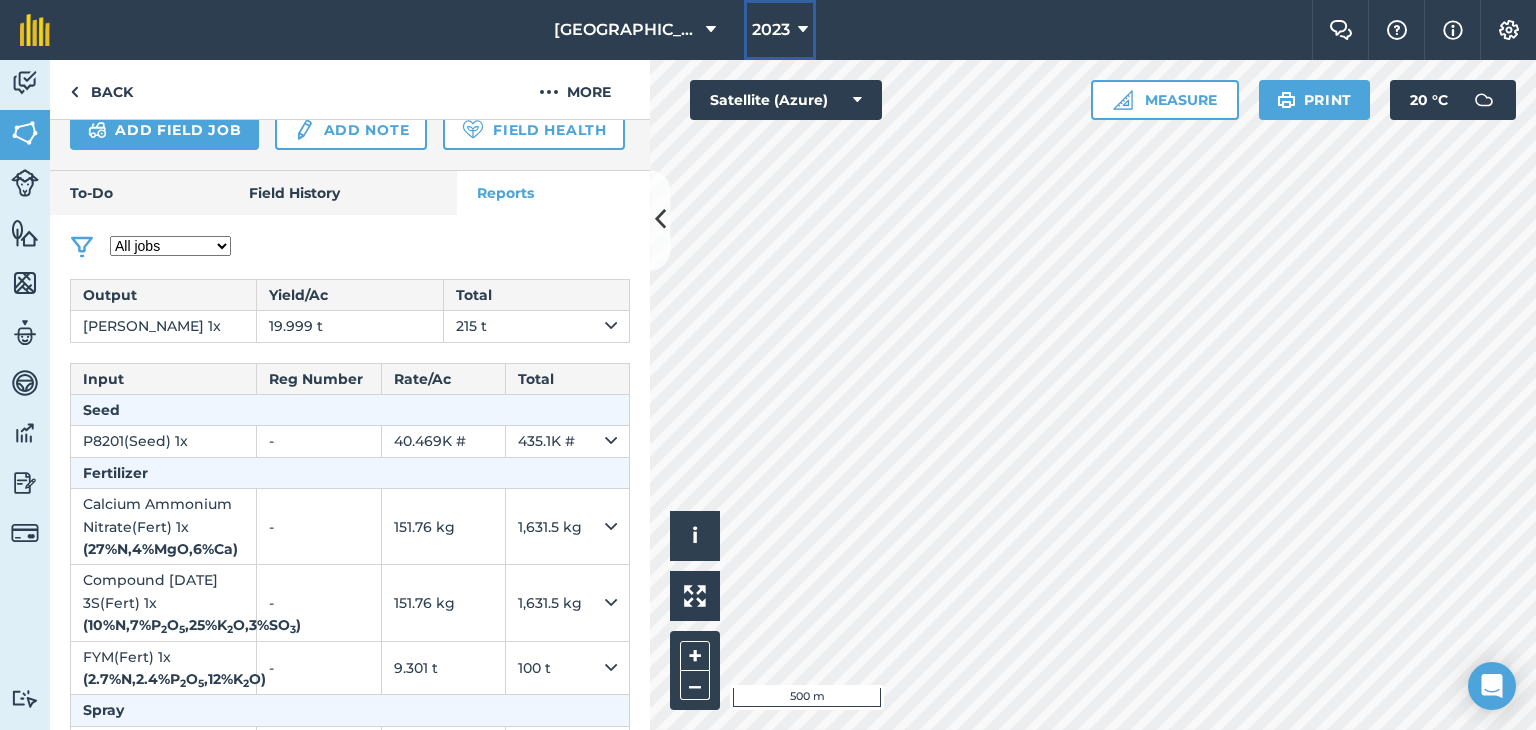 click at bounding box center [803, 30] 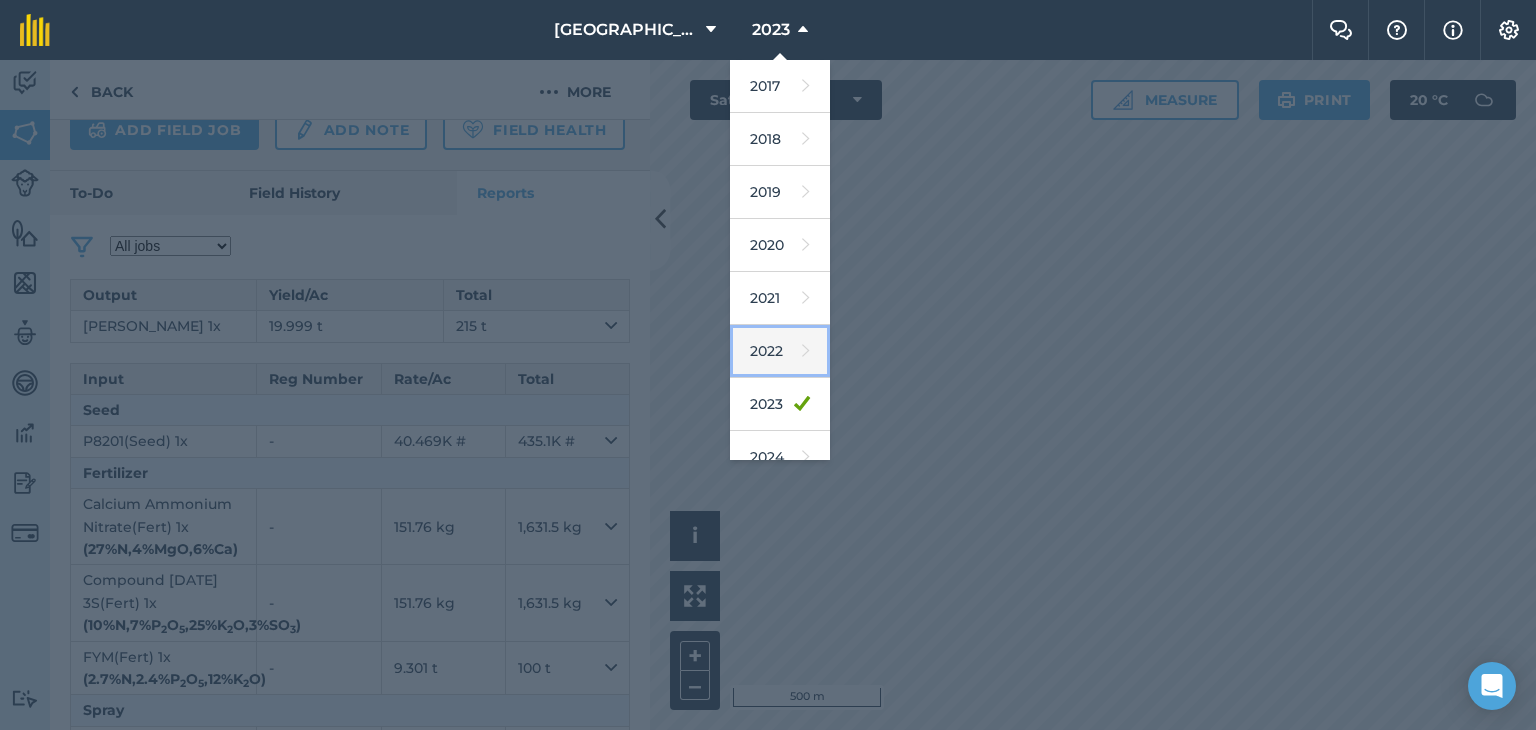 click on "2022" at bounding box center [780, 351] 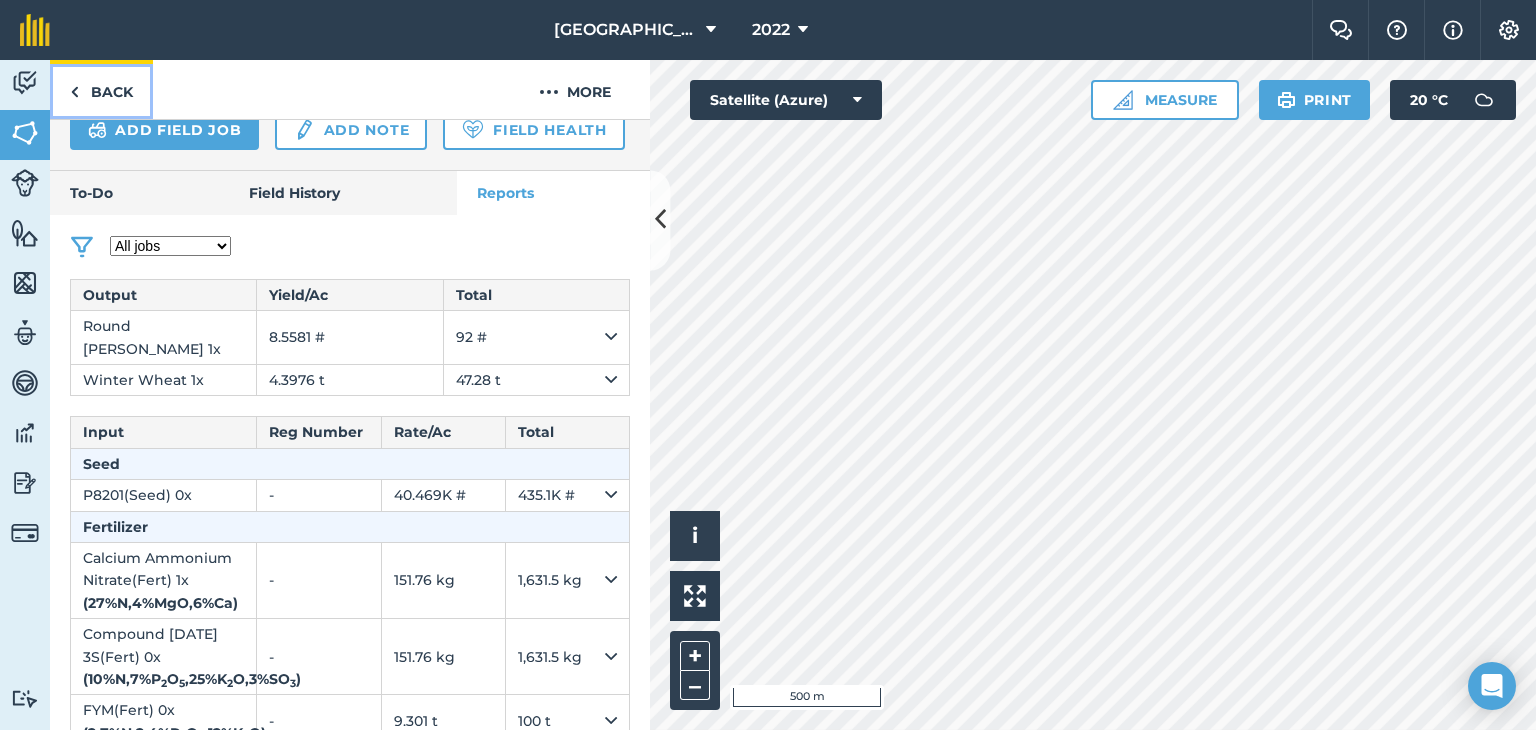 click on "Back" at bounding box center [101, 89] 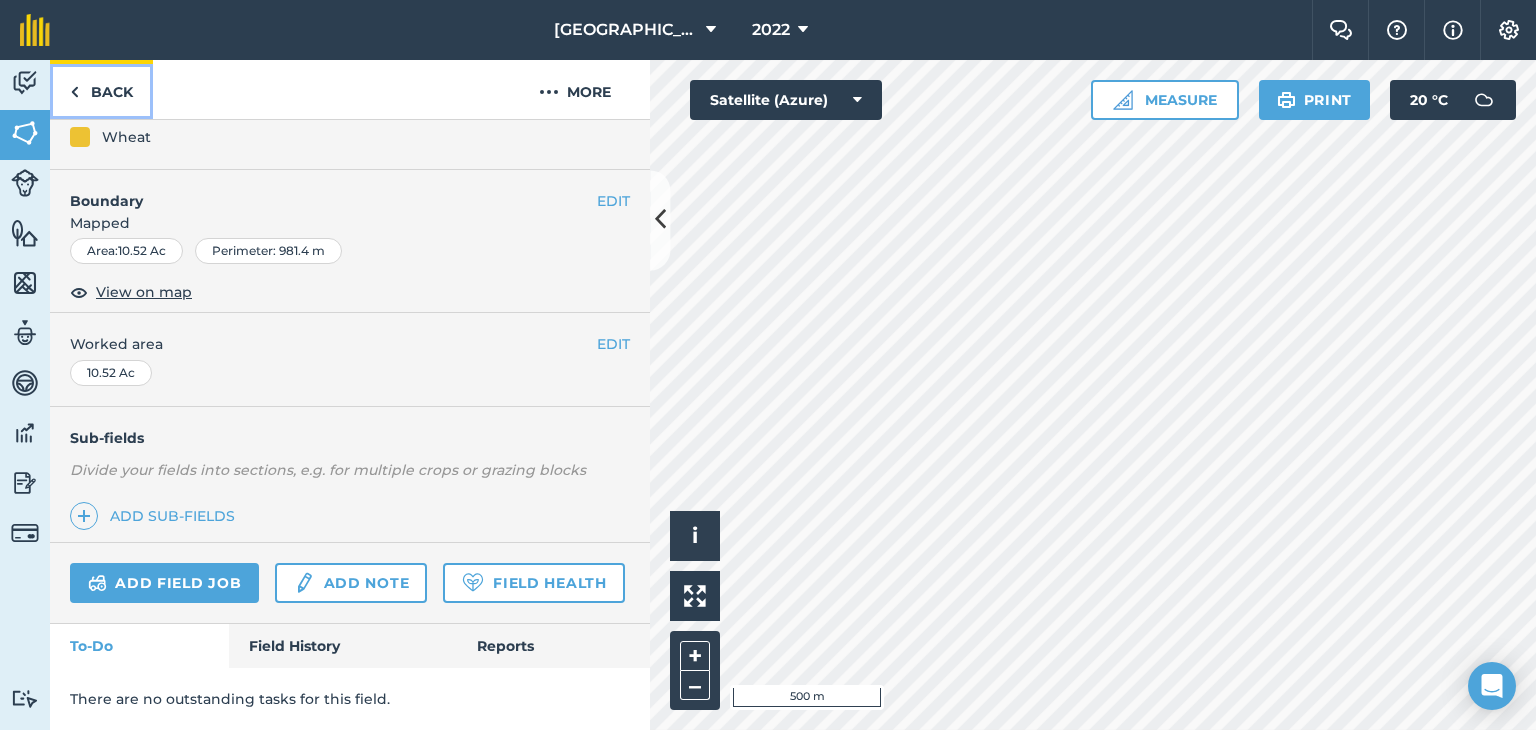 click at bounding box center (74, 92) 